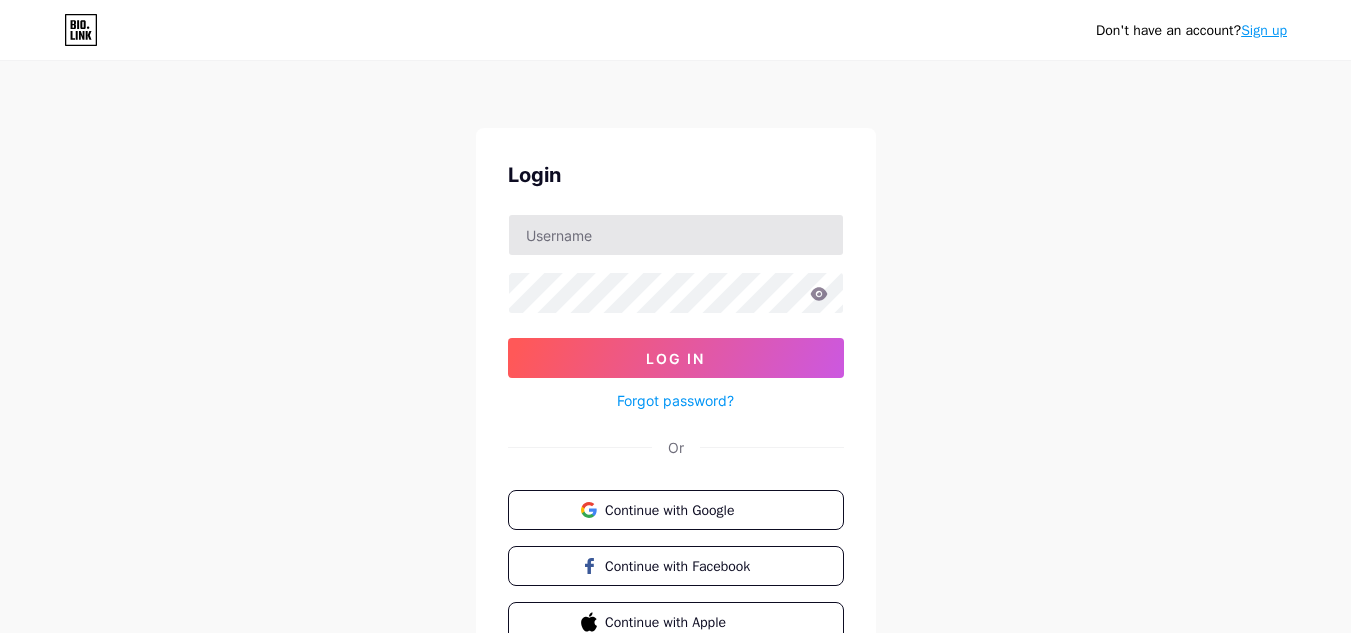 scroll, scrollTop: 0, scrollLeft: 0, axis: both 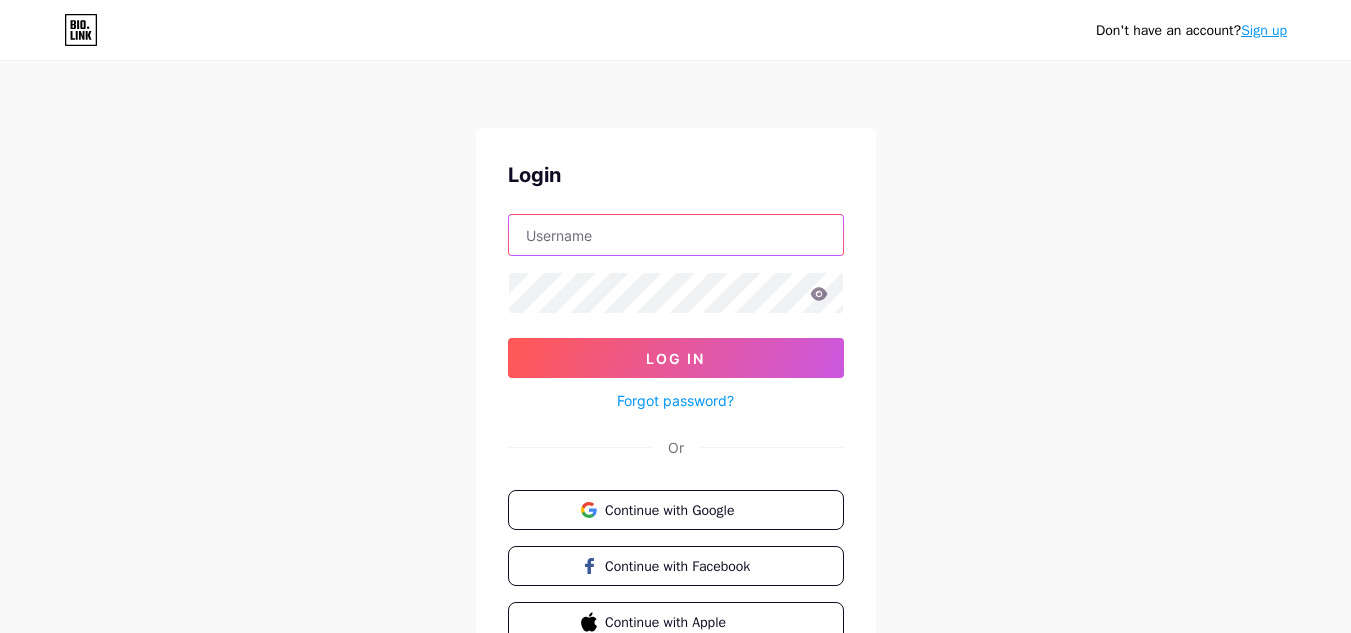 click at bounding box center [676, 235] 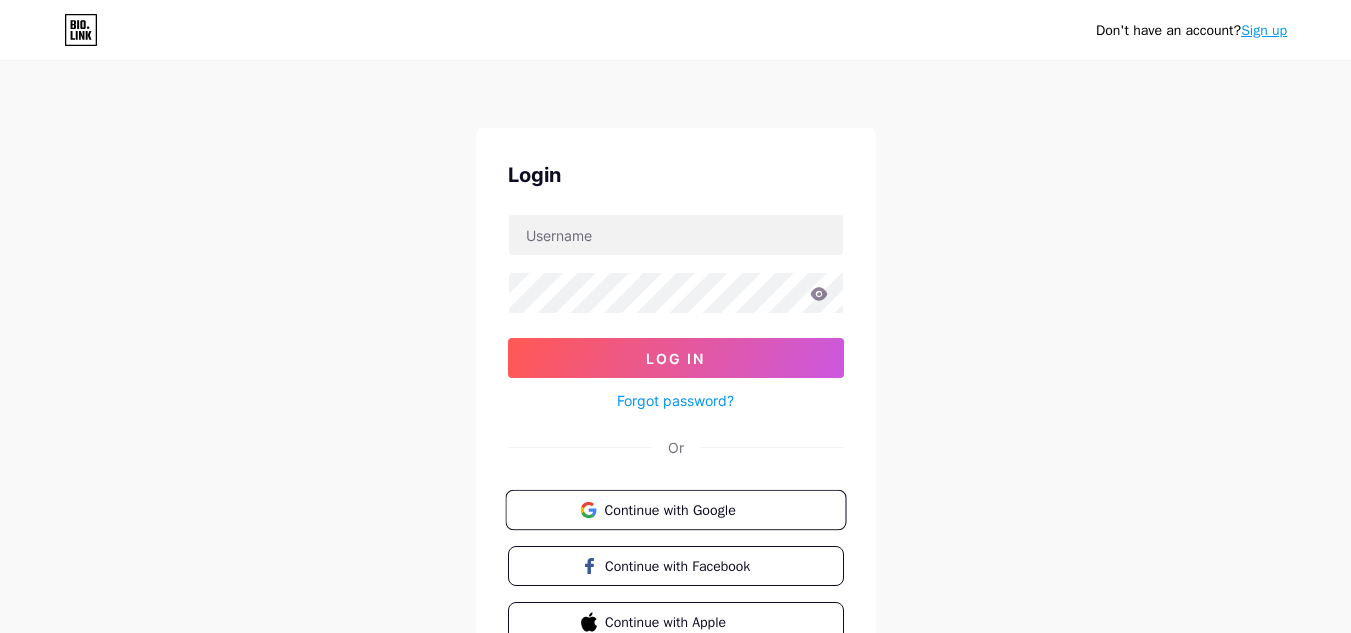 click on "Continue with Google" at bounding box center (687, 509) 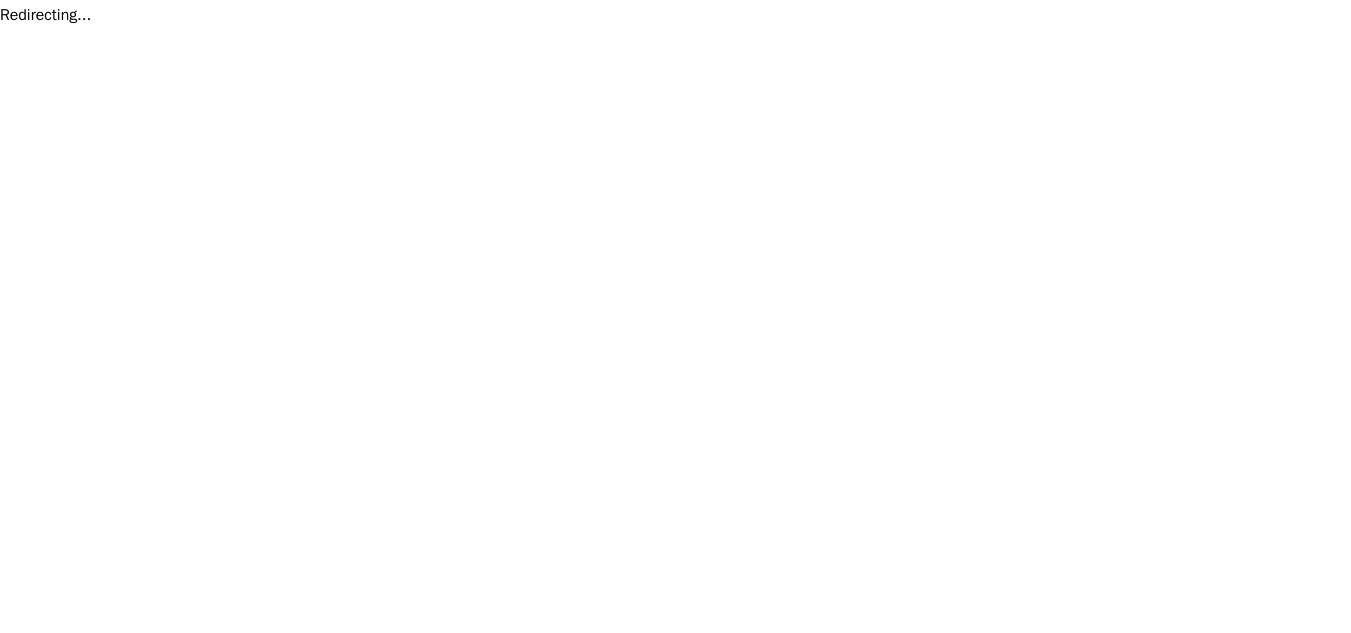 scroll, scrollTop: 0, scrollLeft: 0, axis: both 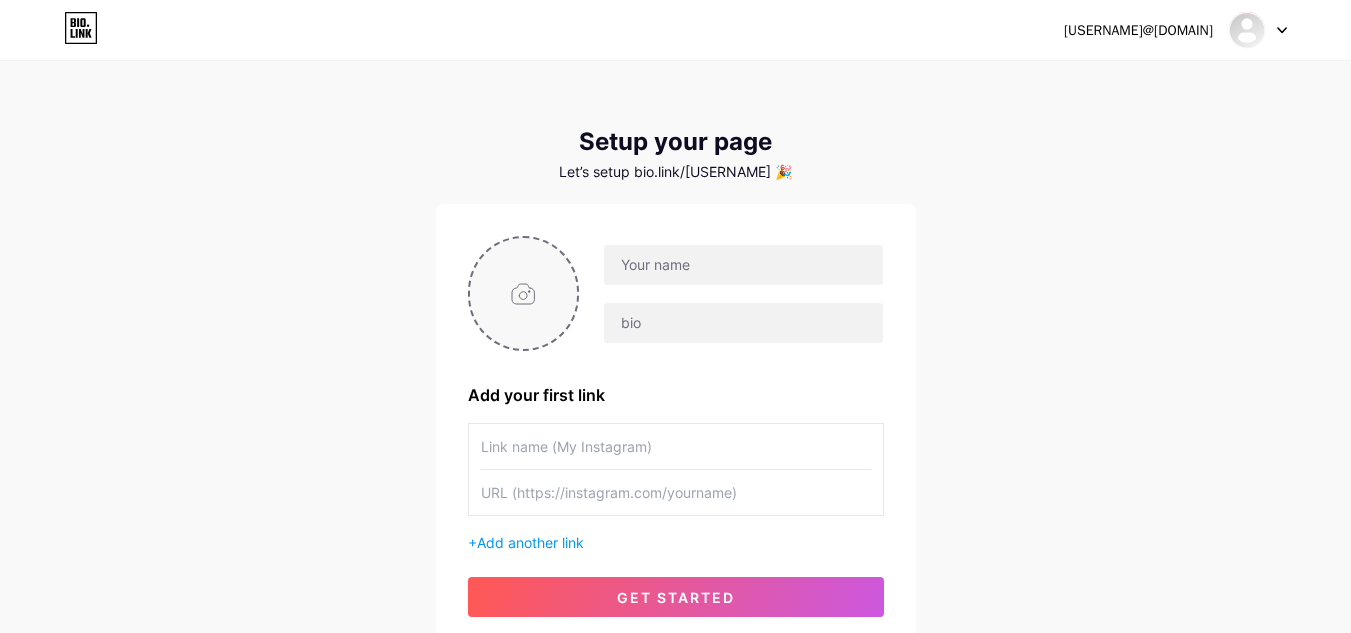 click at bounding box center (524, 293) 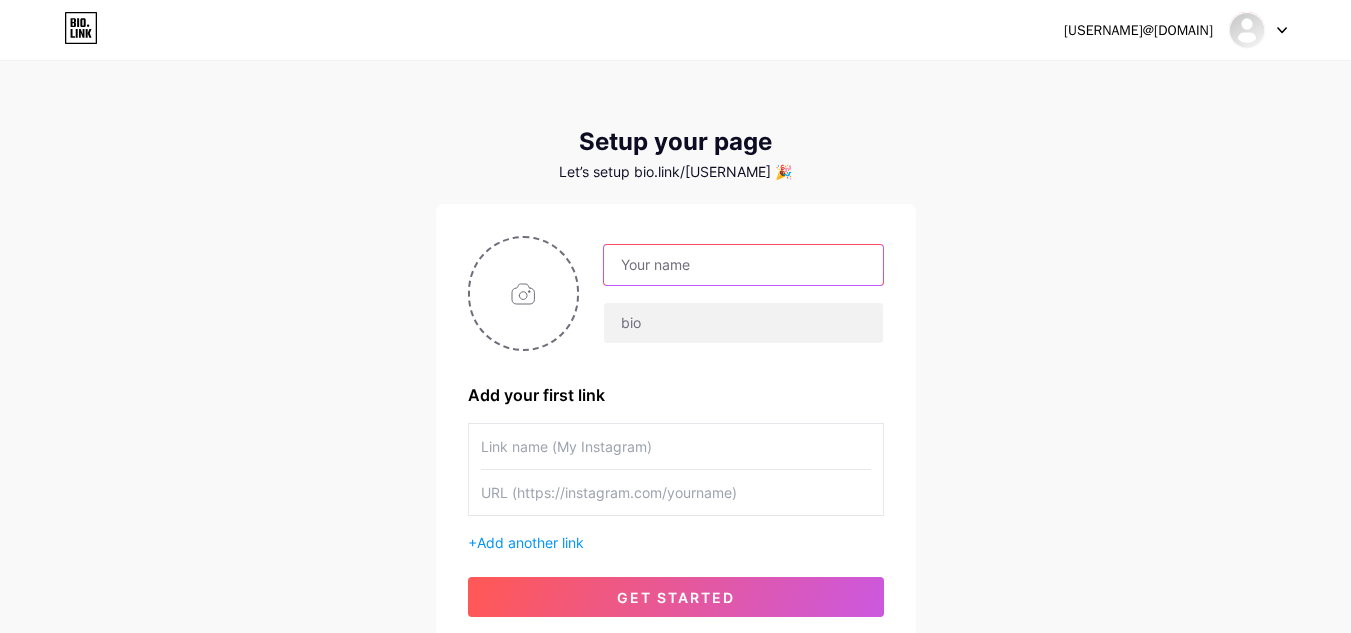 click at bounding box center [743, 265] 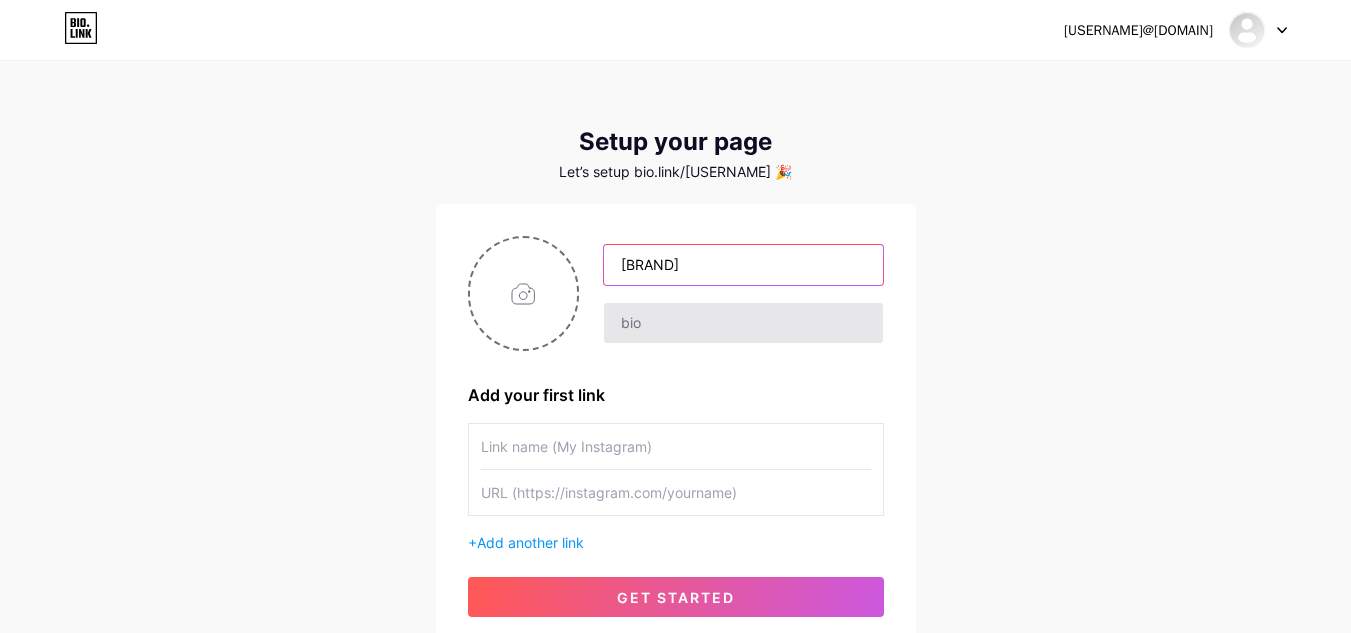 type on "[BRAND]" 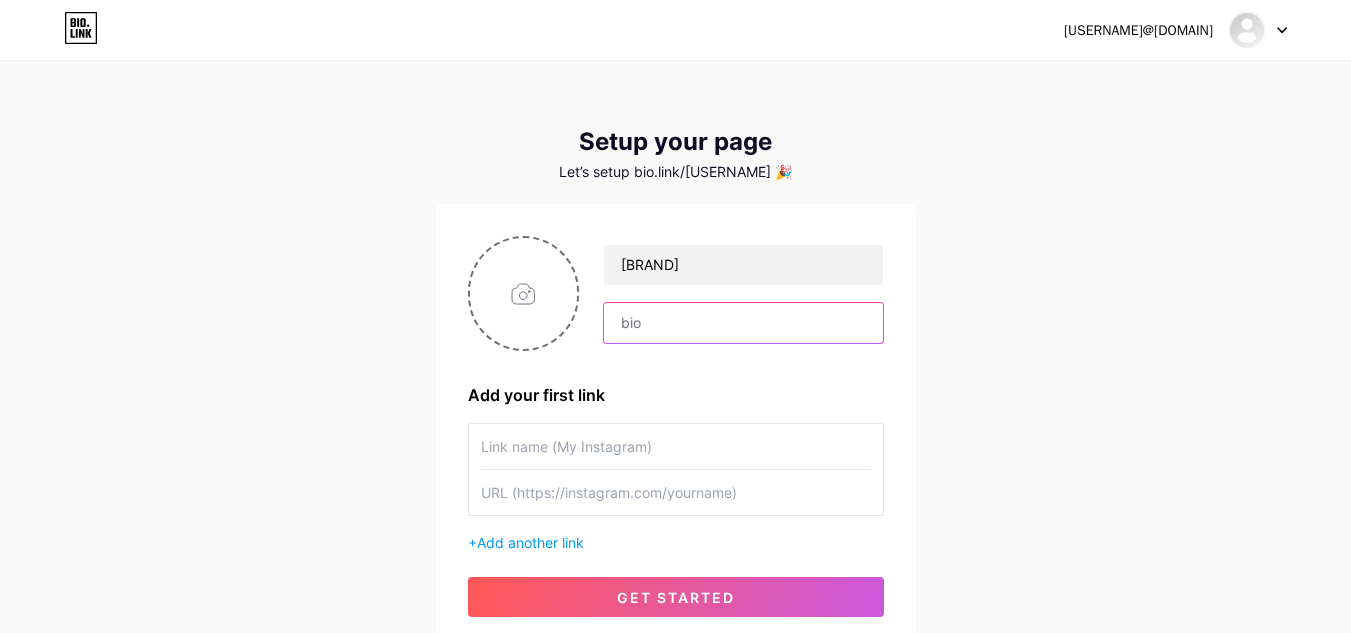 click at bounding box center (743, 323) 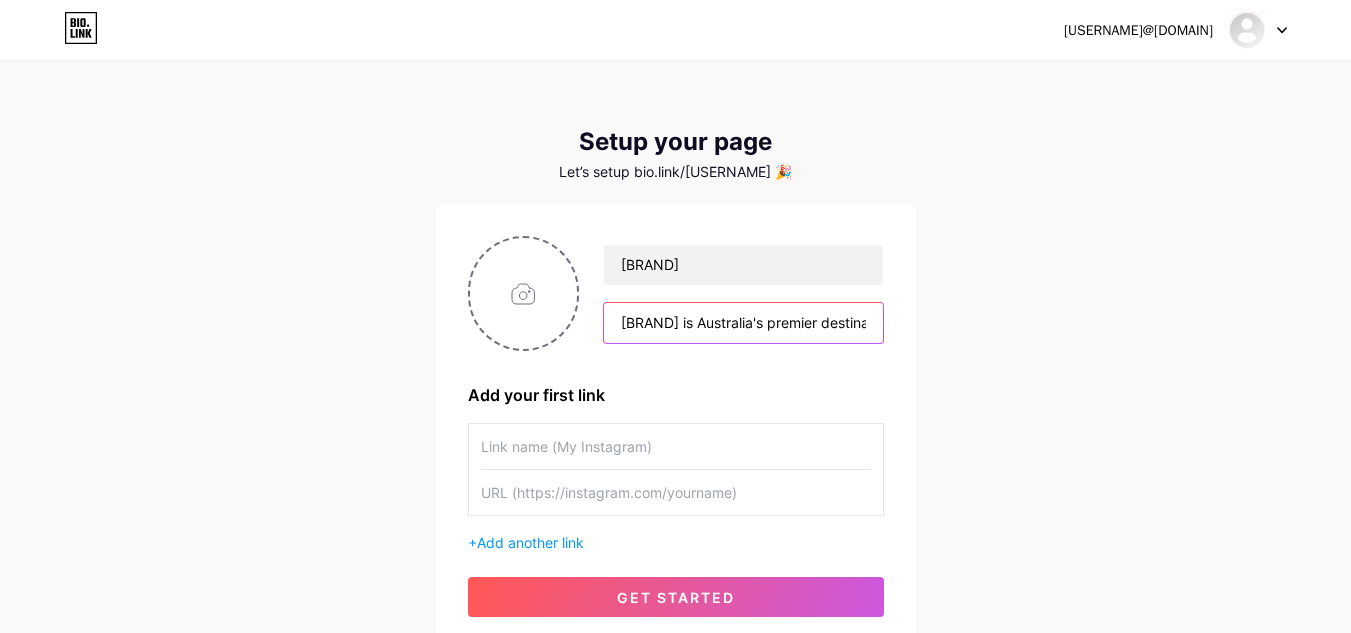 scroll, scrollTop: 0, scrollLeft: 310, axis: horizontal 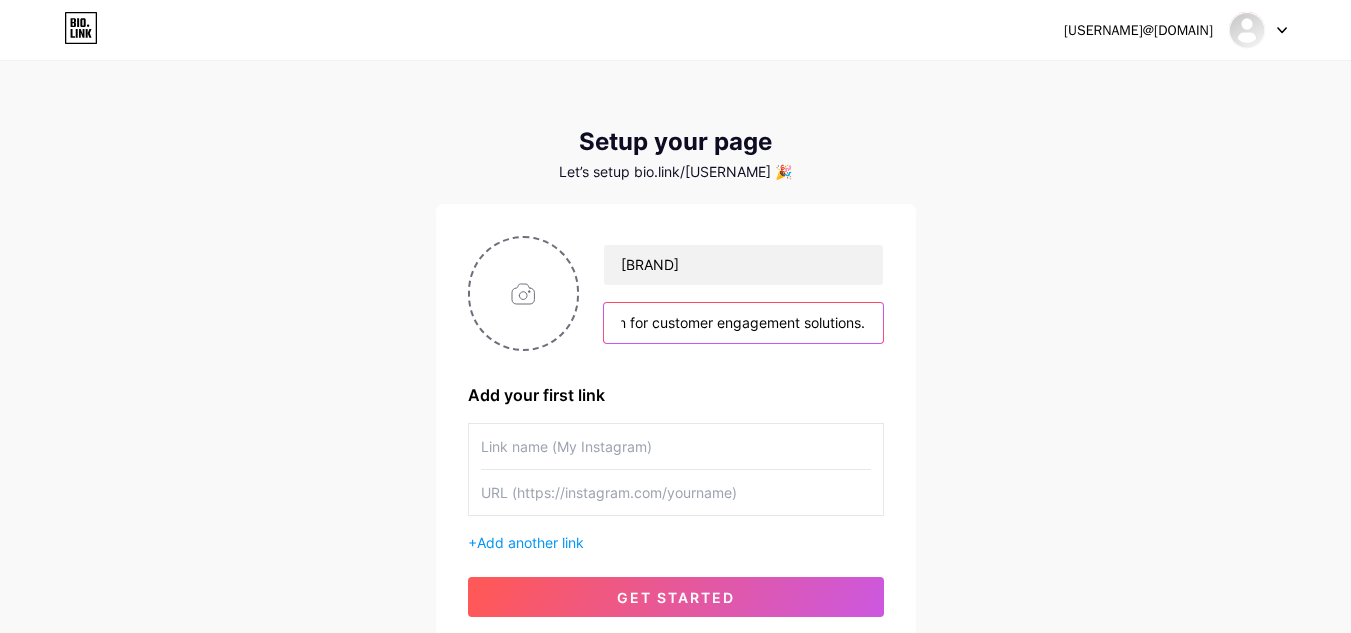 type on "[BRAND] is Australia's premier destination for customer engagement solutions." 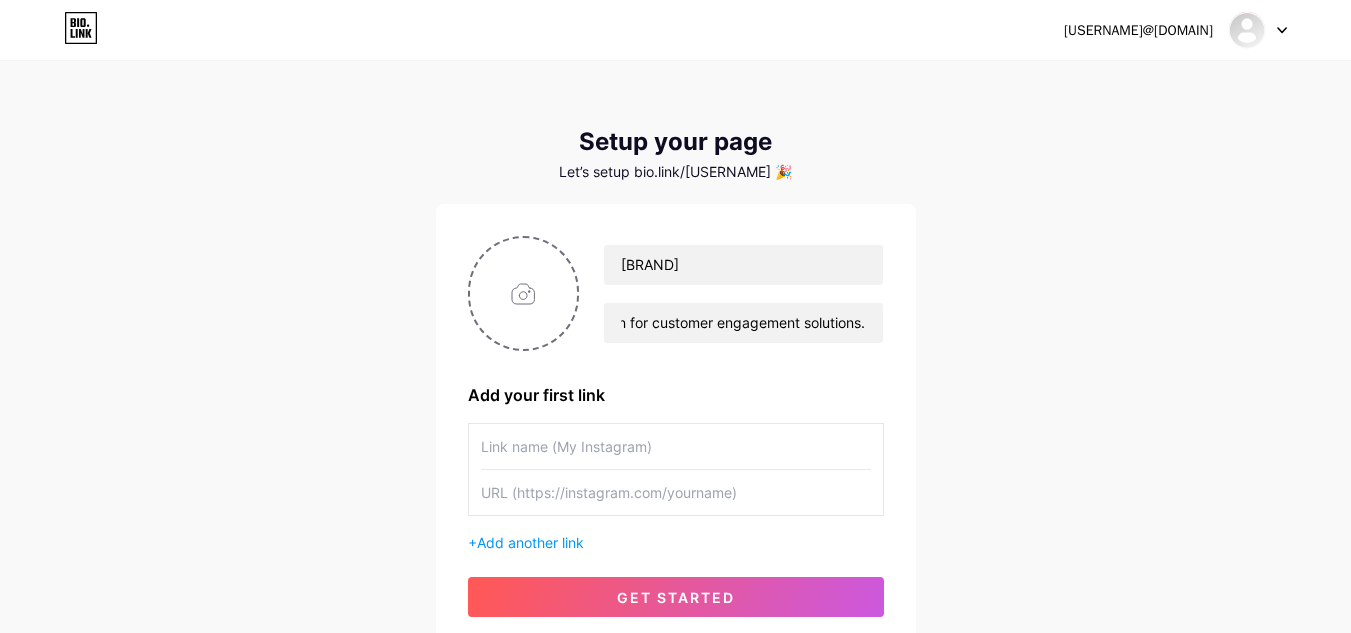 click at bounding box center (676, 446) 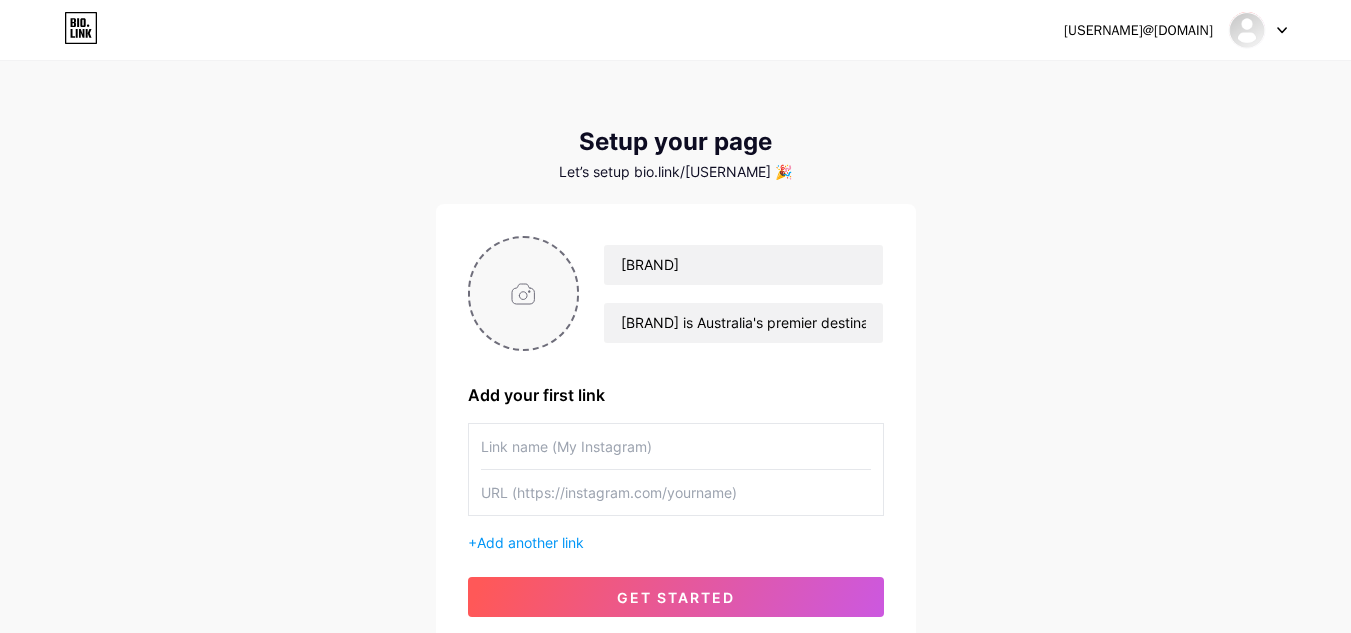 click at bounding box center [524, 293] 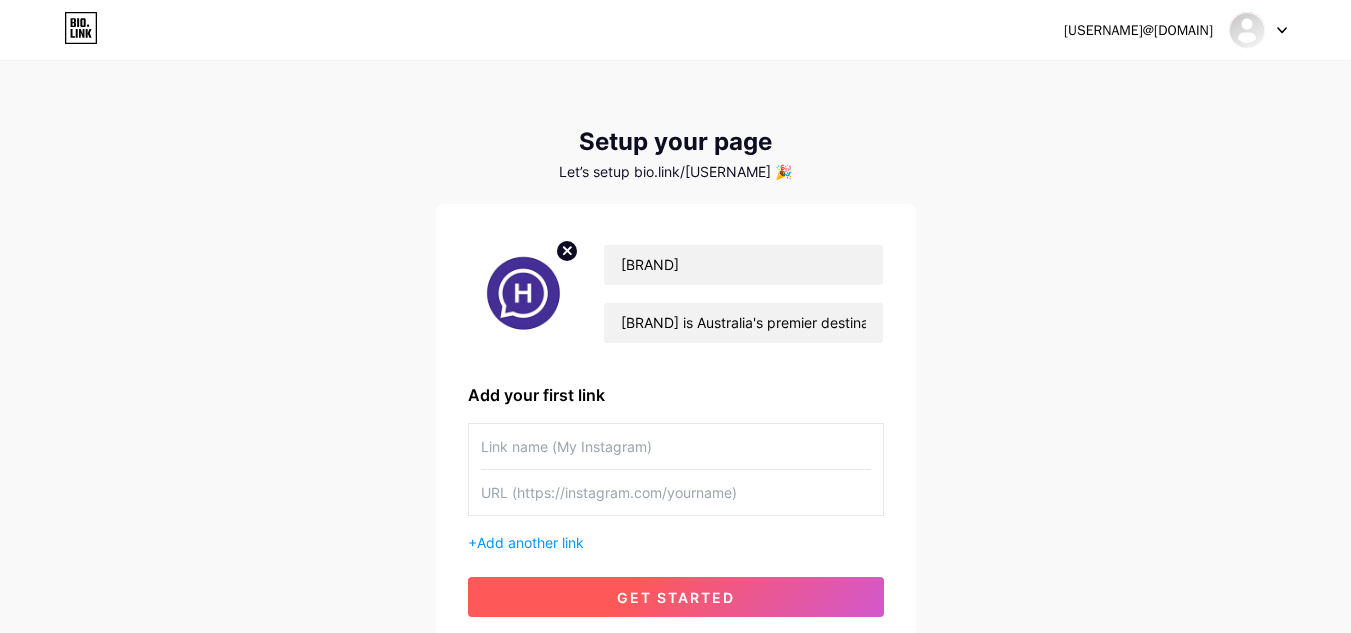 click on "get started" at bounding box center (676, 597) 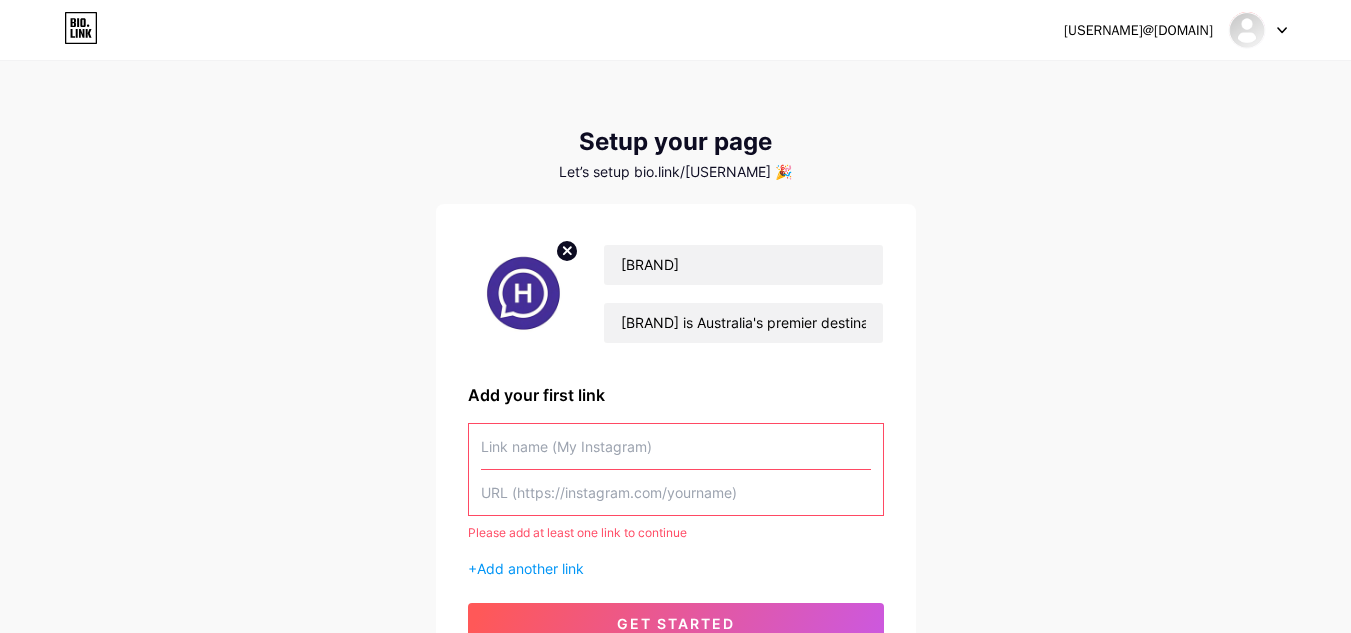 click at bounding box center [676, 446] 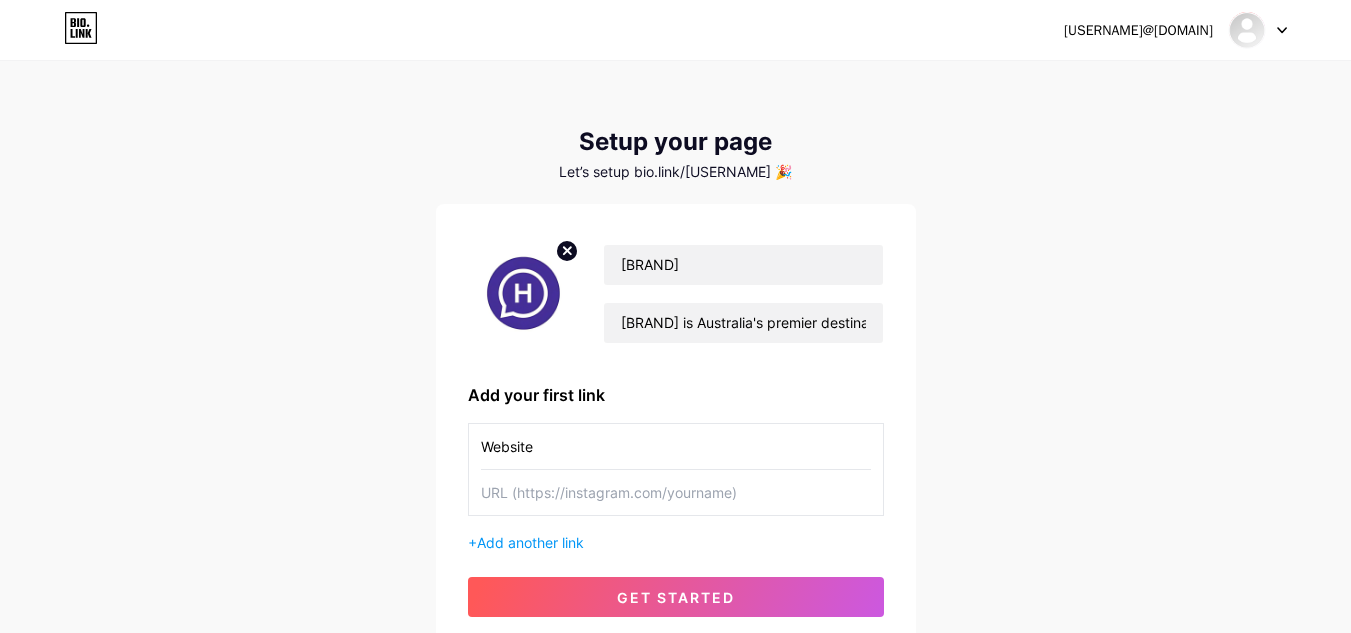 type on "Website" 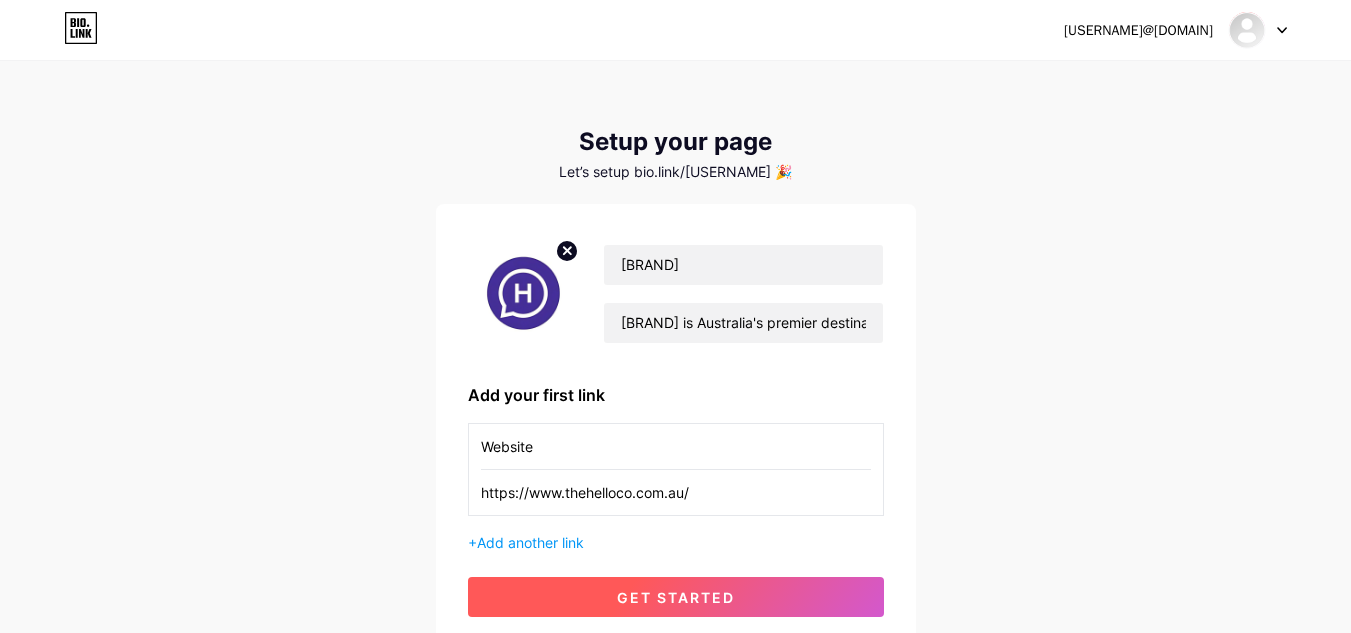 type on "https://www.thehelloco.com.au/" 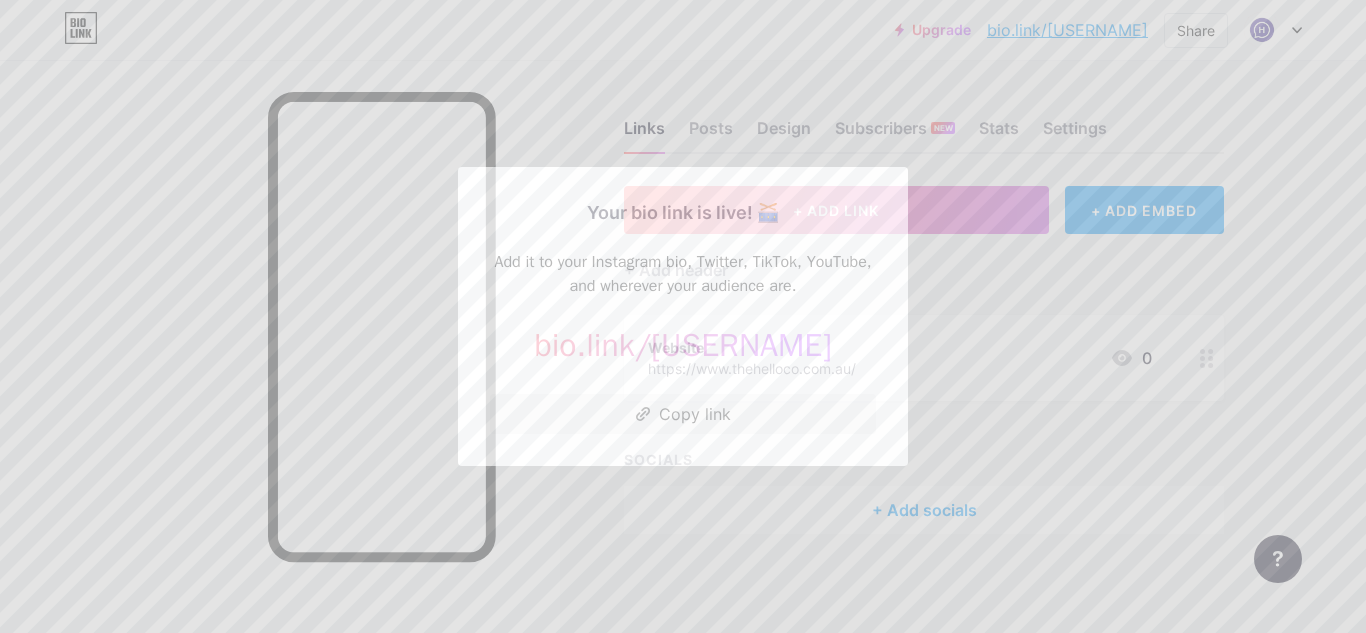 click at bounding box center [683, 316] 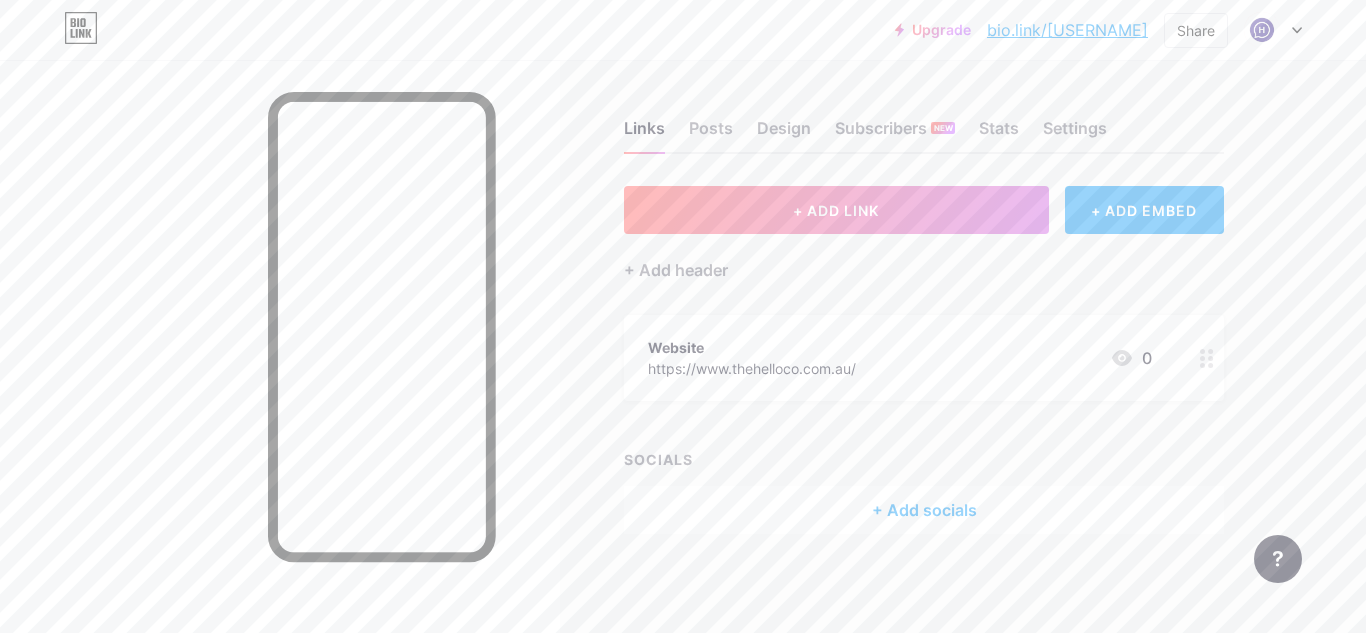 click 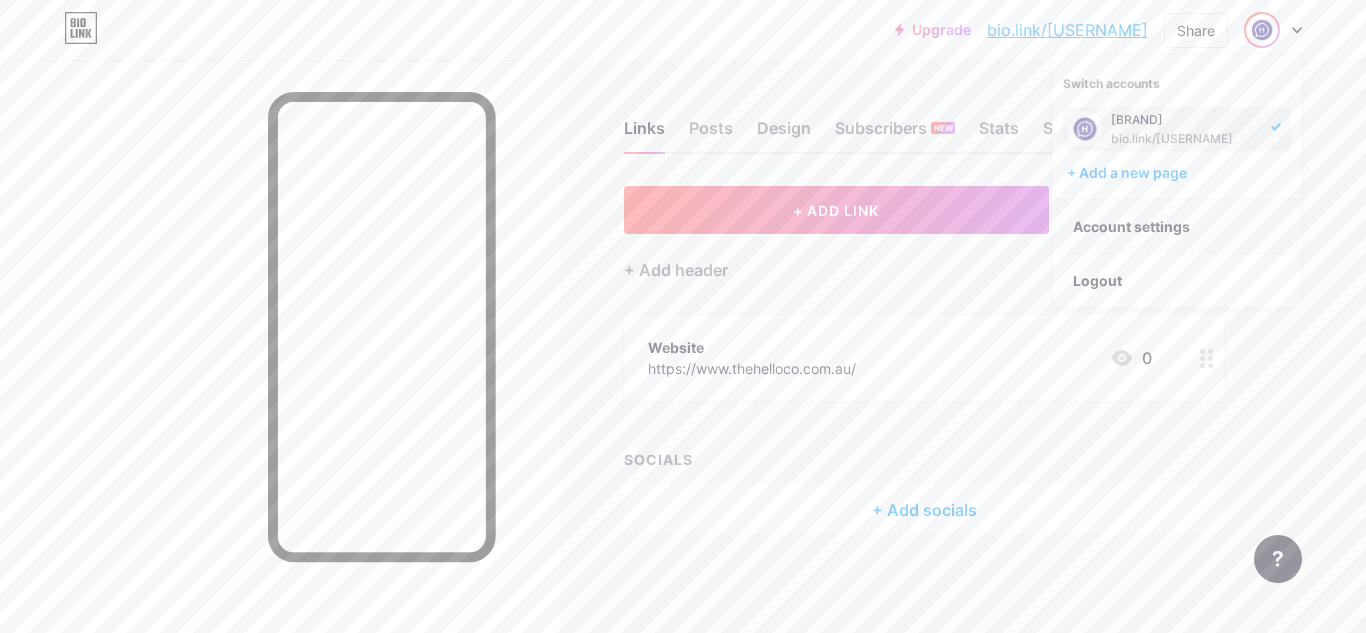 click on "Account settings" at bounding box center (1177, 227) 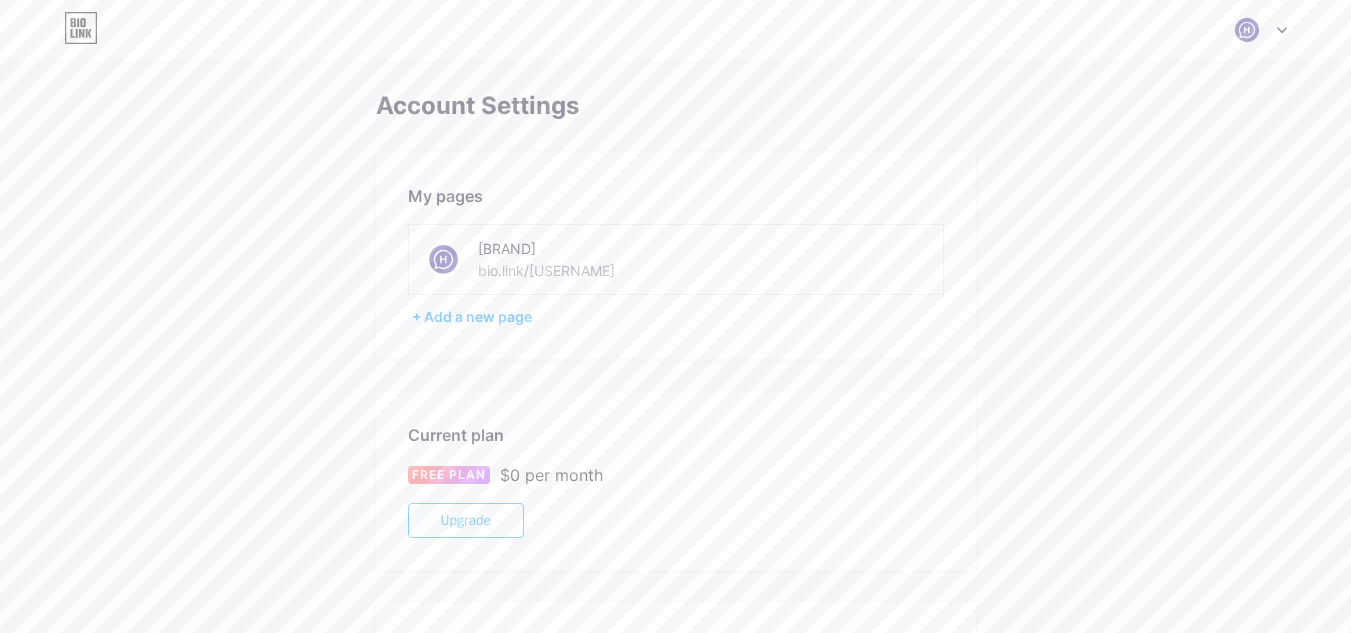 click on "[BRAND]   bio.link/[USERNAME]" at bounding box center [575, 259] 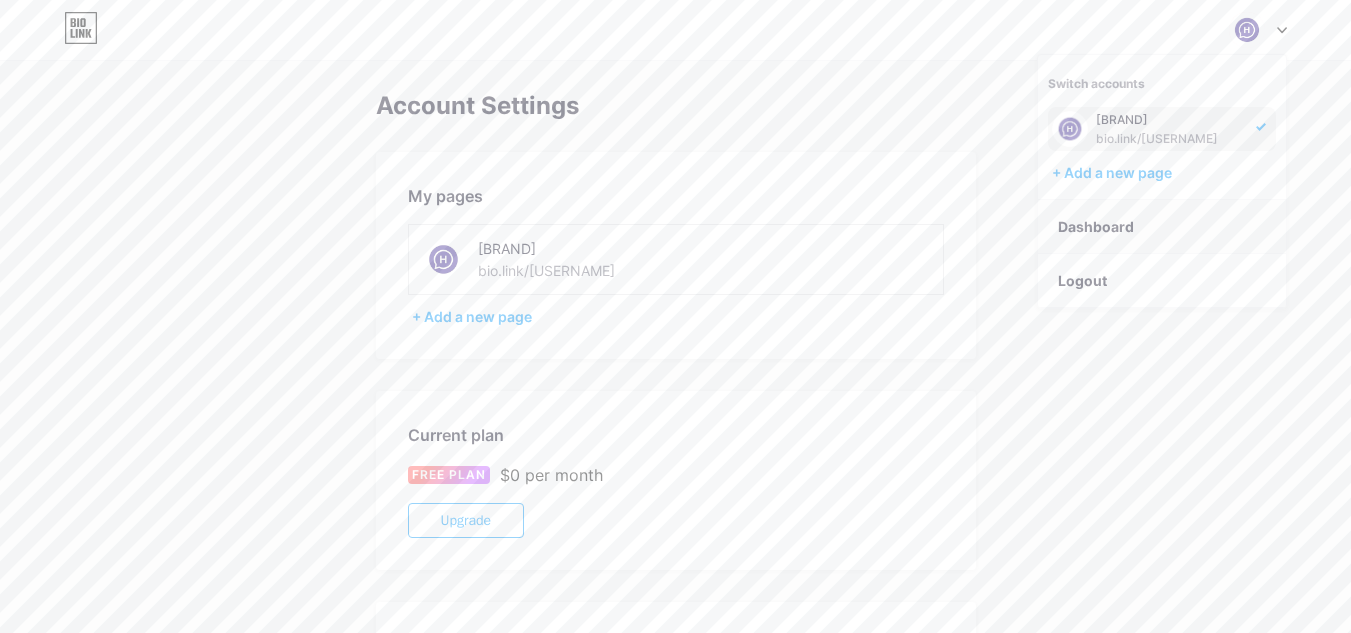 click on "Dashboard" at bounding box center (1162, 227) 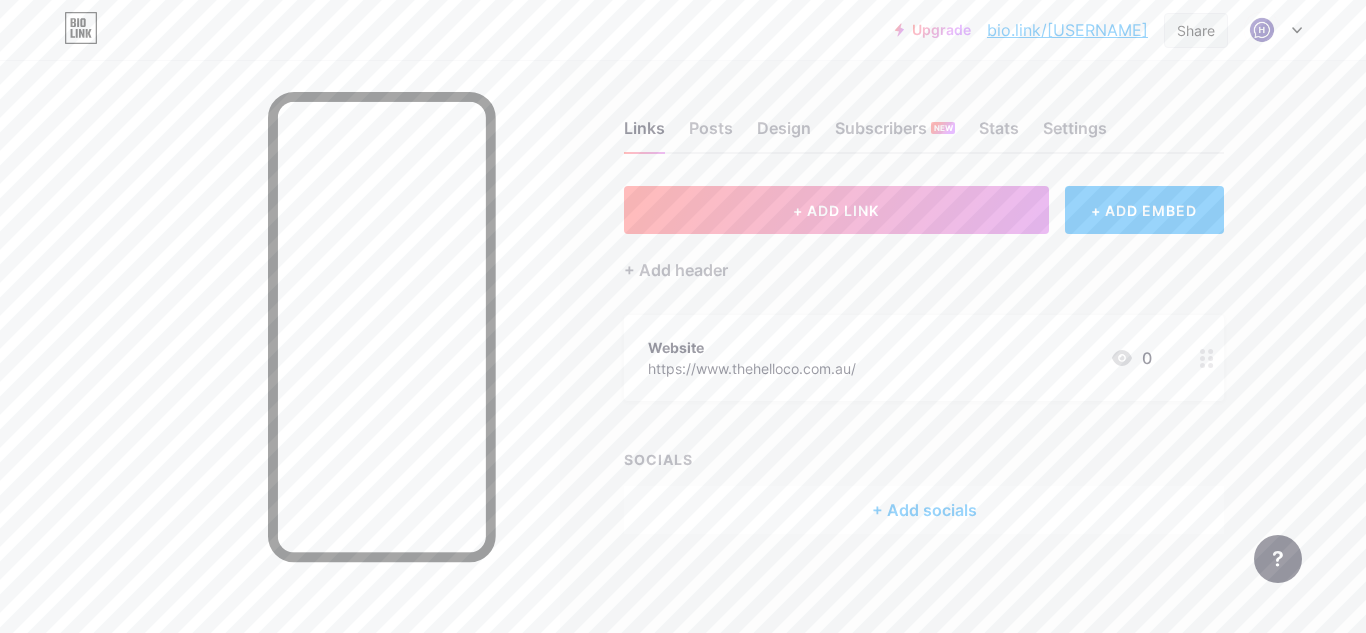 click on "Share" at bounding box center (1196, 30) 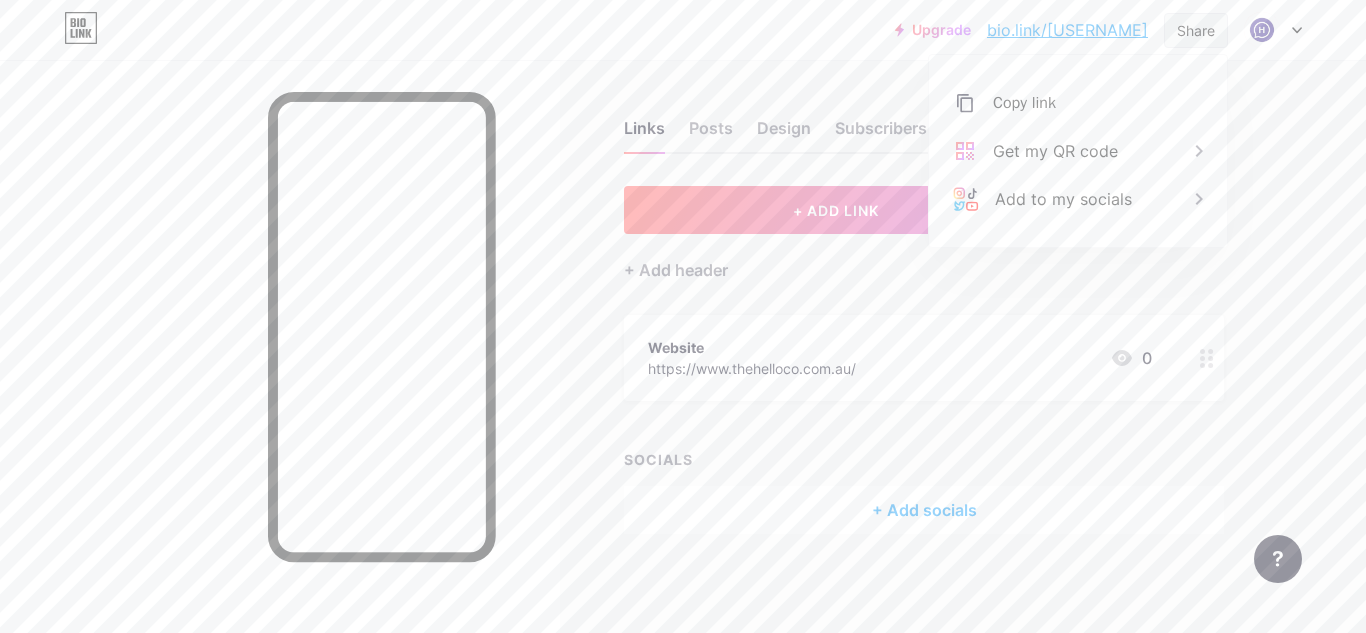 click on "Share" at bounding box center [1196, 30] 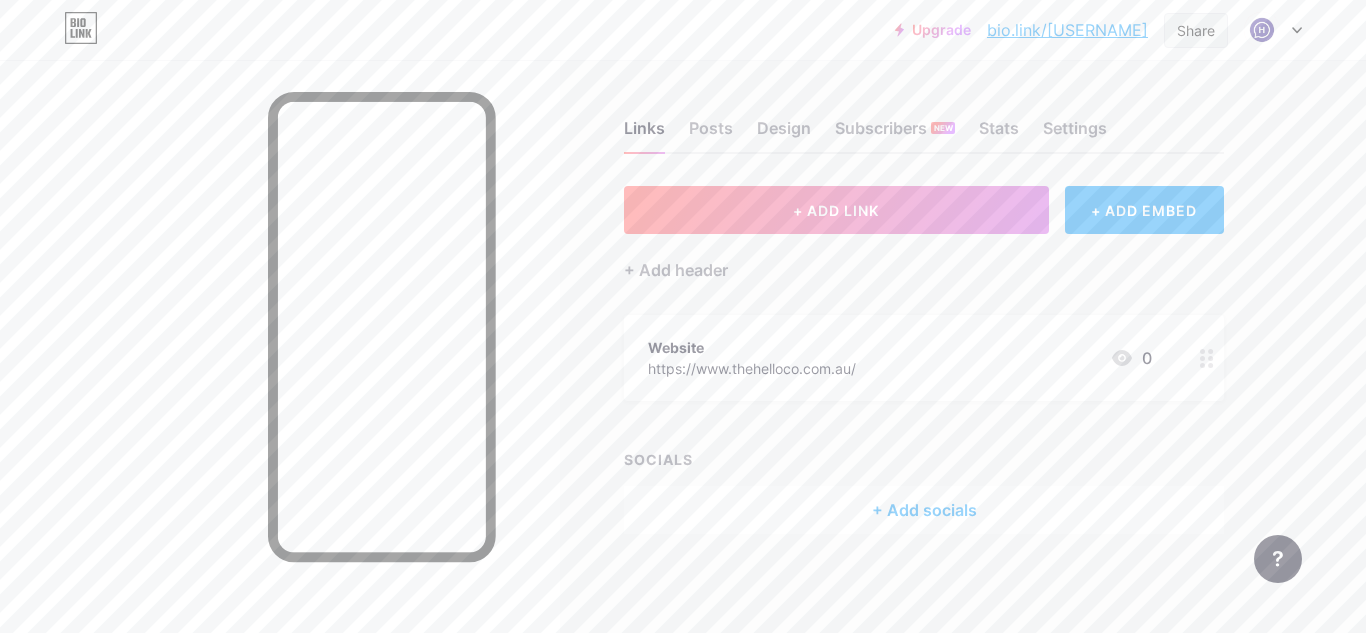 click on "Share" at bounding box center [1196, 30] 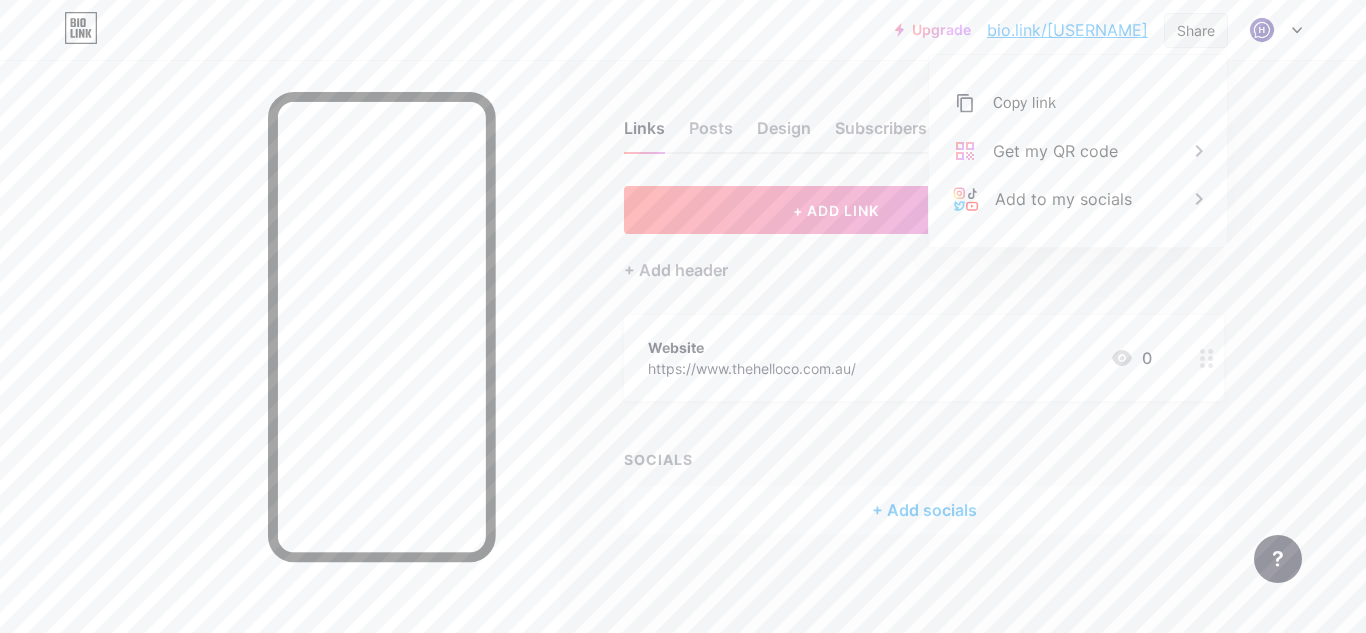 click on "Share" at bounding box center [1196, 30] 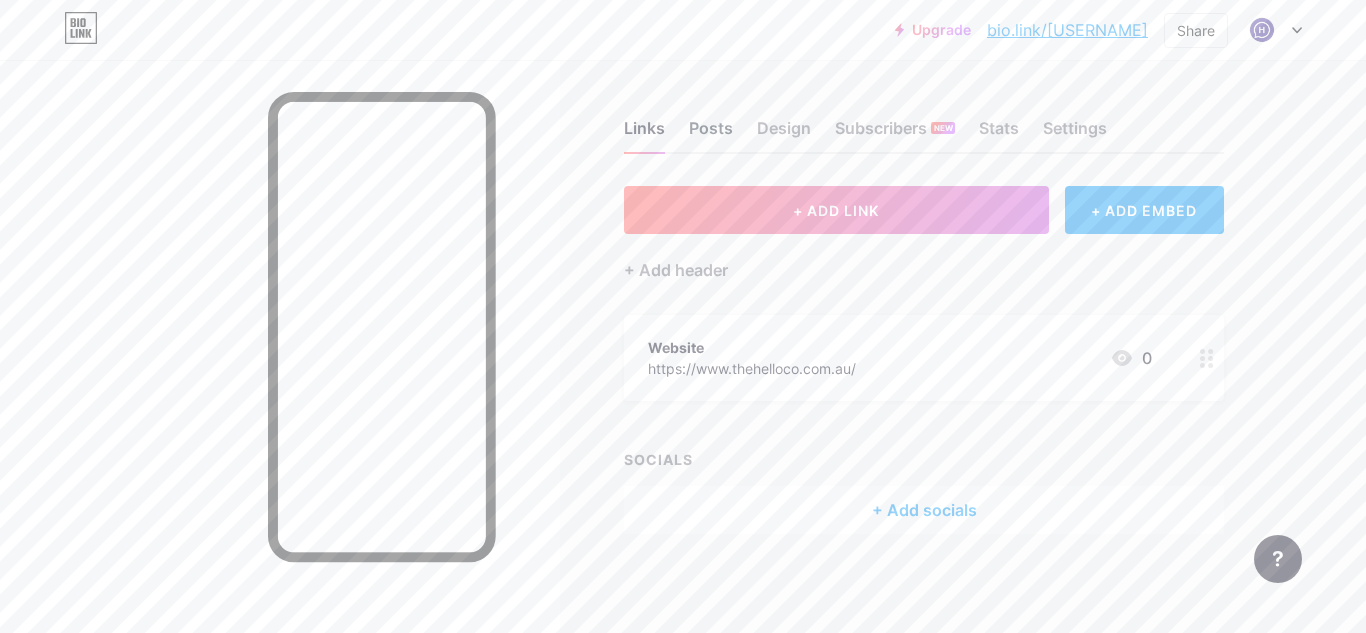 click on "Posts" at bounding box center [711, 134] 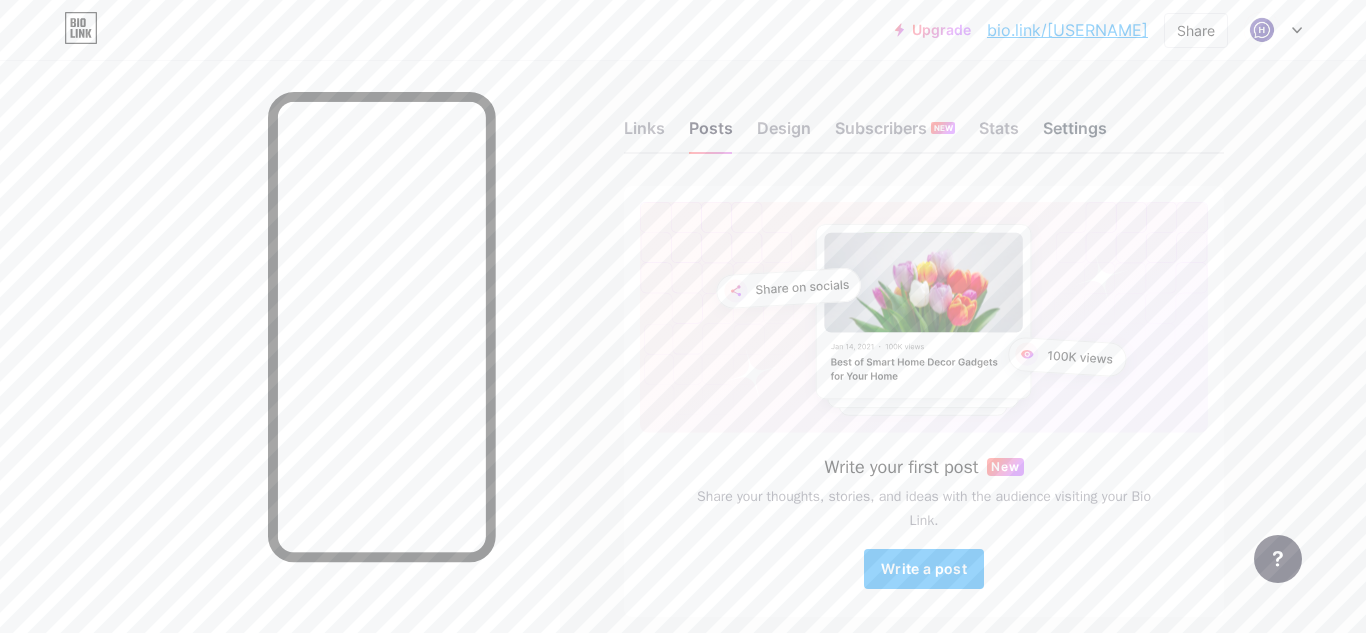 click on "Settings" at bounding box center [1075, 134] 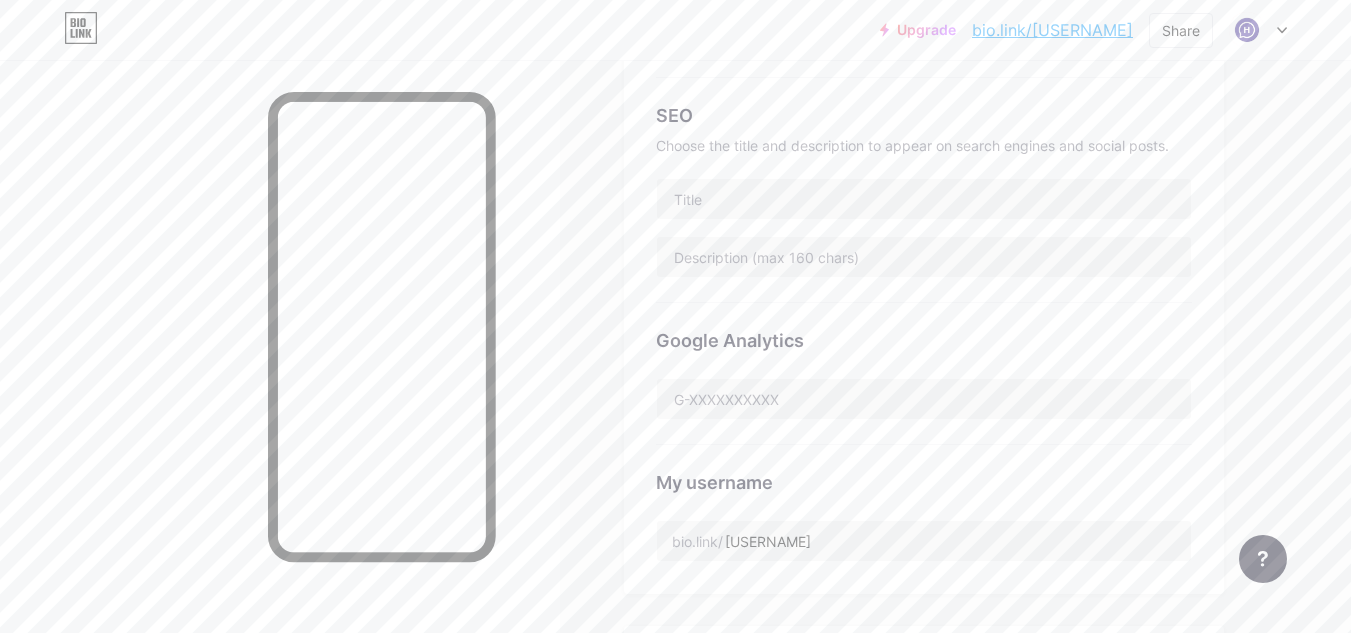 scroll, scrollTop: 500, scrollLeft: 0, axis: vertical 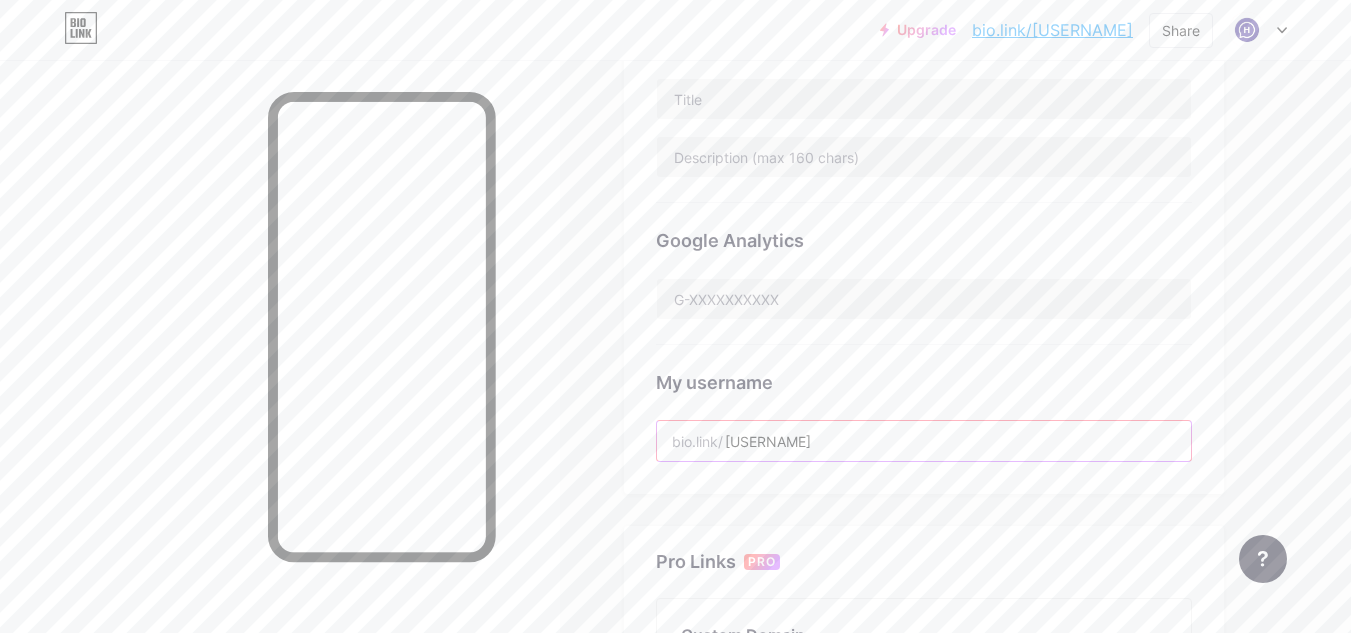 click on "[USERNAME]" at bounding box center (924, 441) 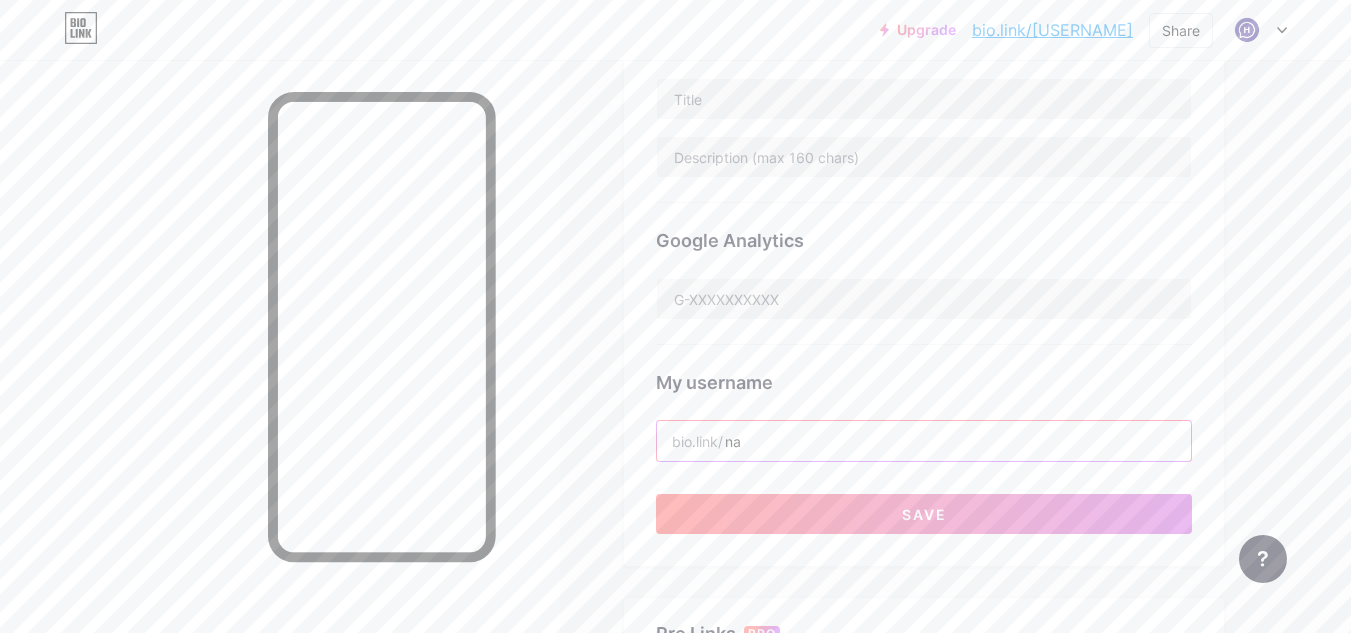 type on "n" 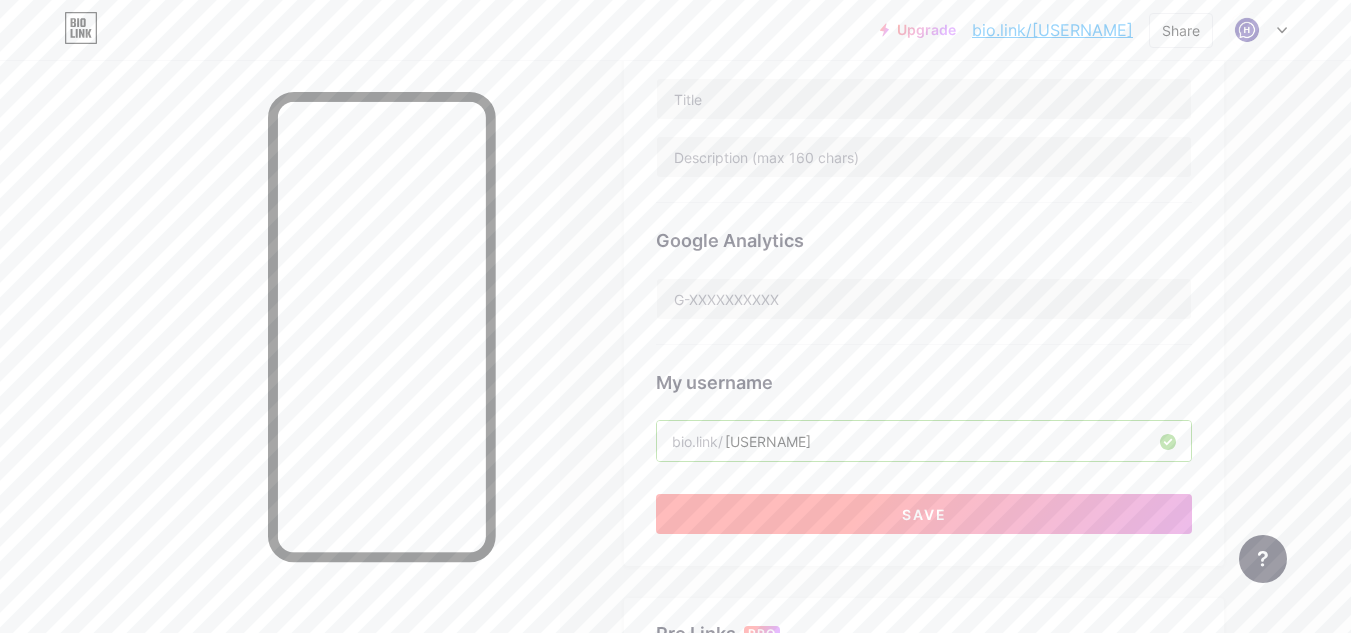 type on "[USERNAME]" 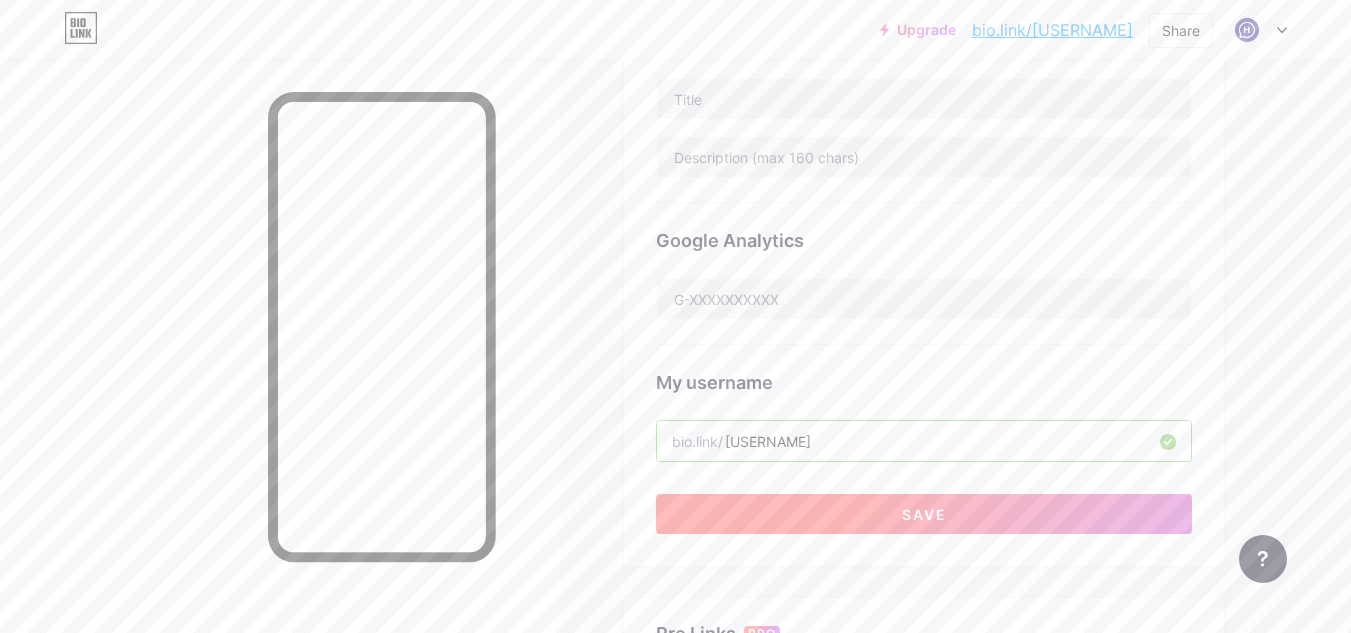 click on "Save" at bounding box center [924, 514] 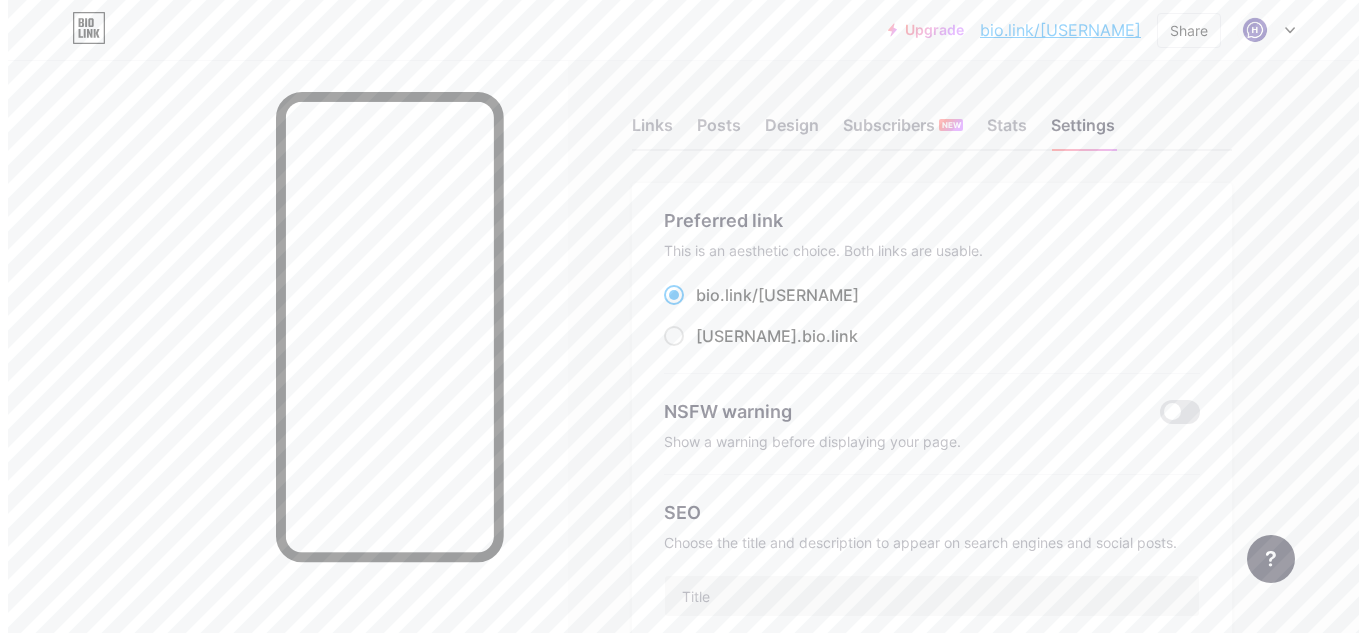 scroll, scrollTop: 0, scrollLeft: 0, axis: both 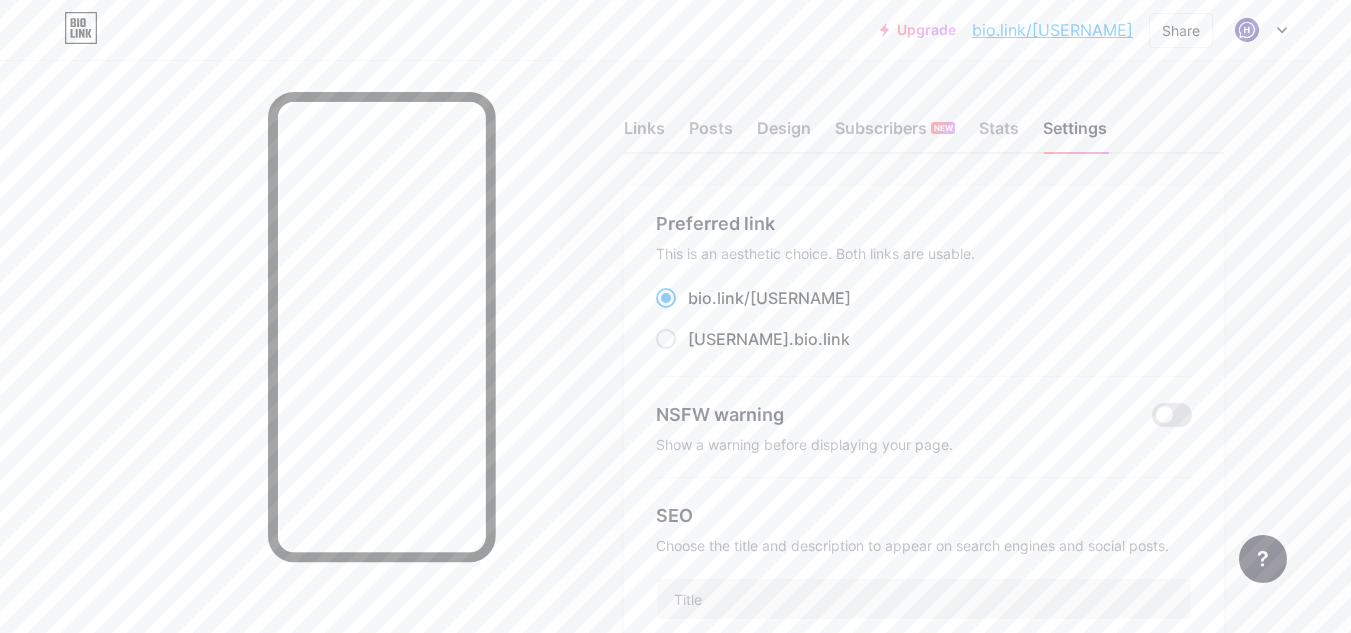 click on "Links
Posts
Design
Subscribers
NEW
Stats
Settings     Preferred link   This is an aesthetic choice. Both links are usable.
bio.link/ [USERNAME]       [USERNAME] .bio.link
NSFW warning       Show a warning before displaying your page.     SEO   Choose the title and description to appear on search engines and social posts.           Google Analytics       My username   bio.link/   [USERNAME]             Pro Links   PRO   Custom Domain   Try your own custom domain eg: jaseem.com   Set
up domain             Emoji link   Add emojis to your link eg: bio.link/😄😭🥵   Create
Go to  Help Center  to learn more or to contact support.   Changes saved           Feature requests             Help center         Contact support" at bounding box center [654, 813] 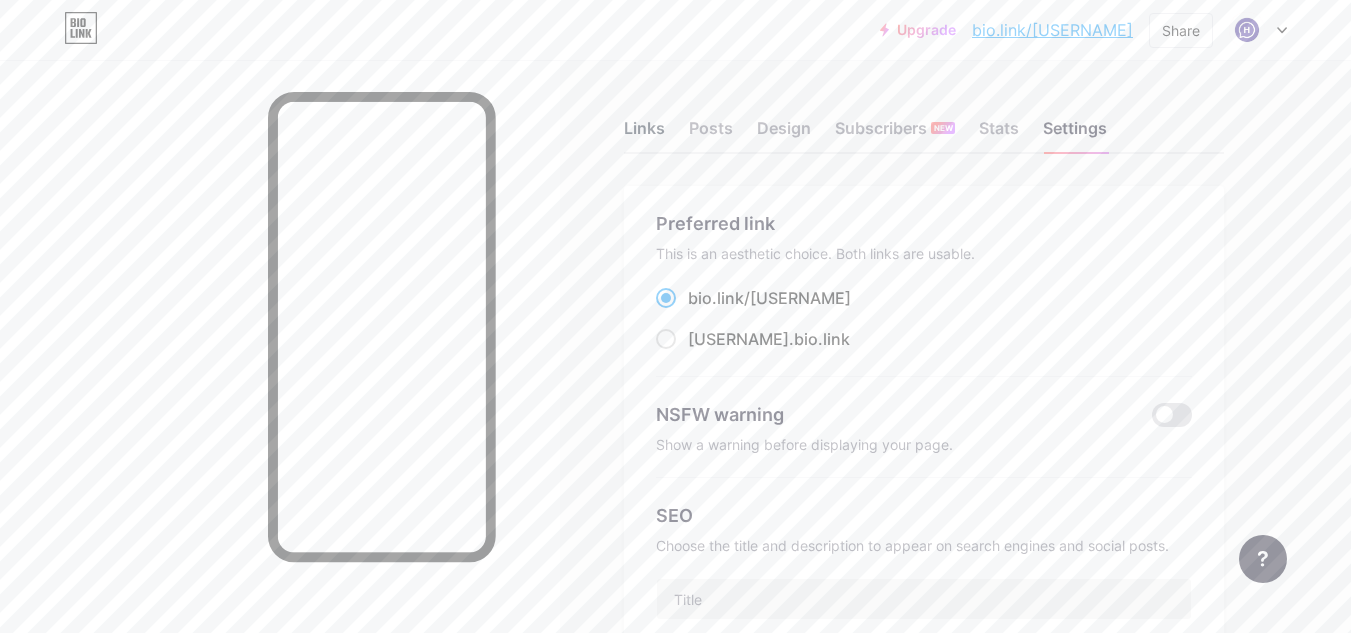 click on "Links" at bounding box center (644, 134) 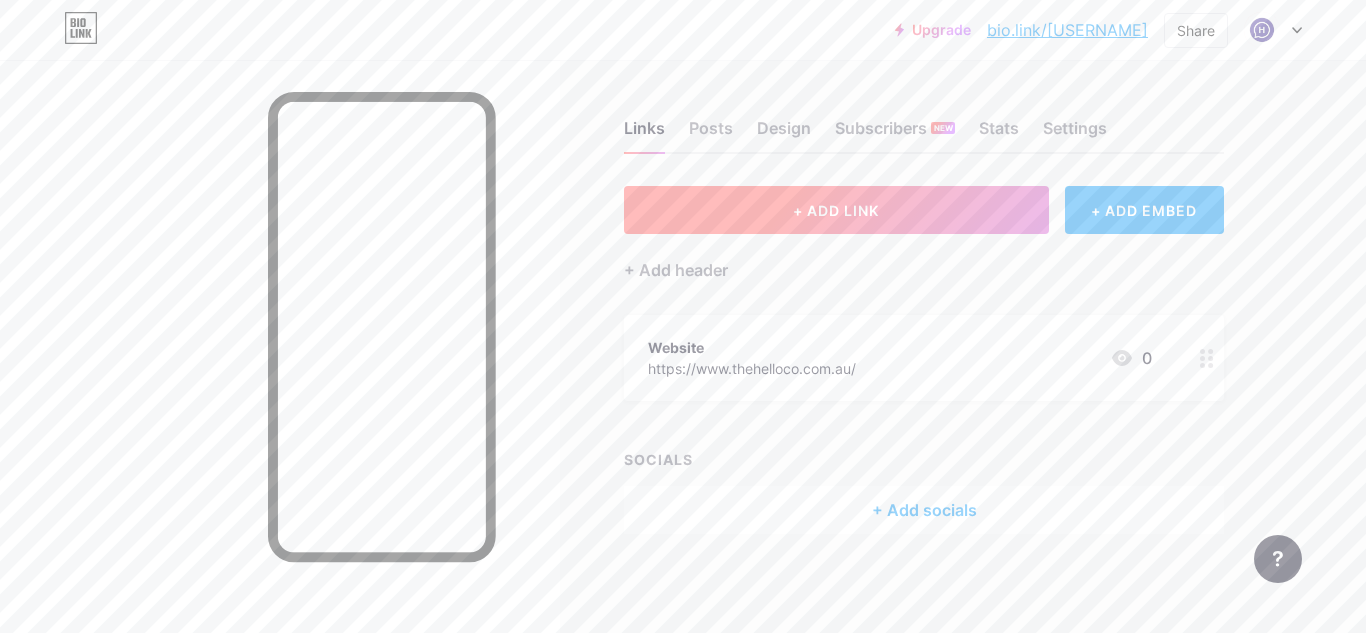 click on "+ ADD LINK" at bounding box center (836, 210) 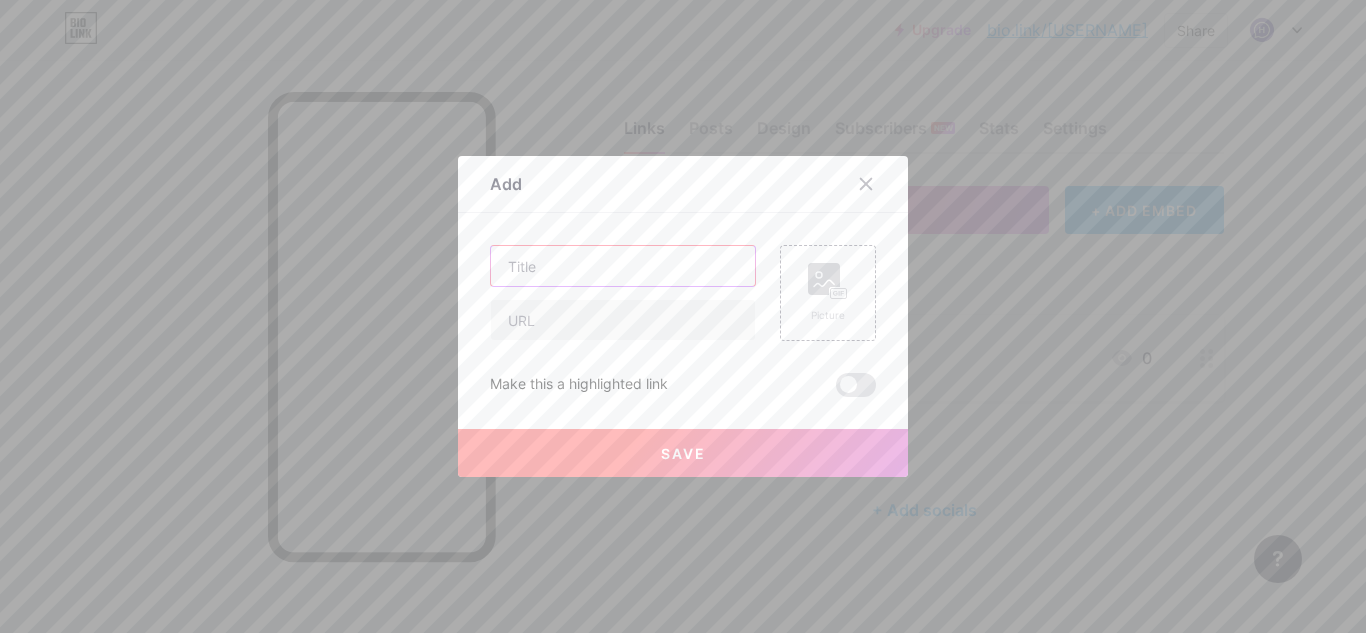 click at bounding box center (623, 266) 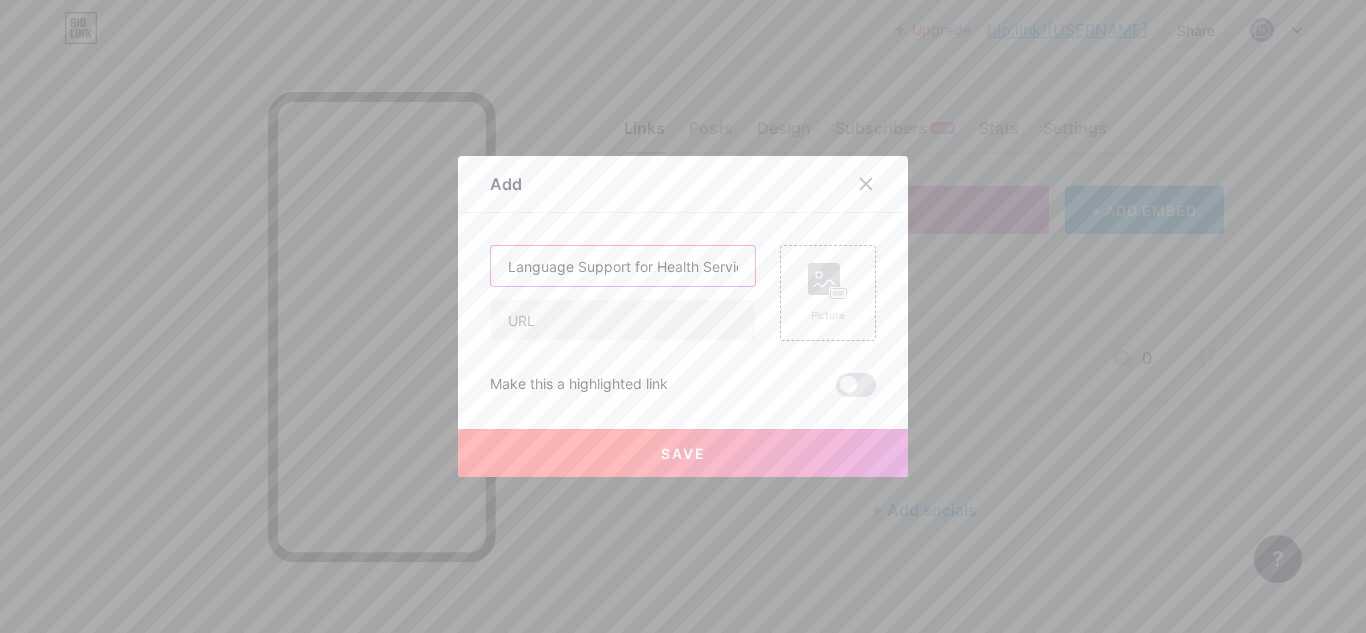 scroll, scrollTop: 0, scrollLeft: 274, axis: horizontal 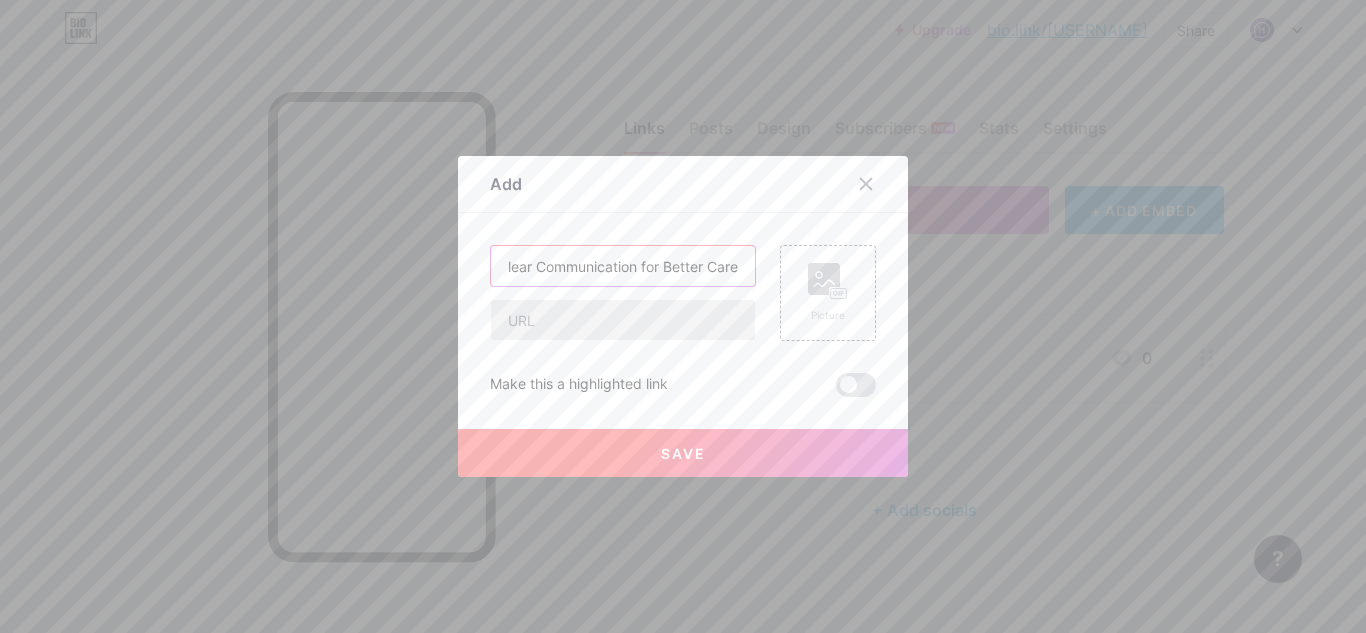 type on "Language Support for Health Services: Clear Communication for Better Care" 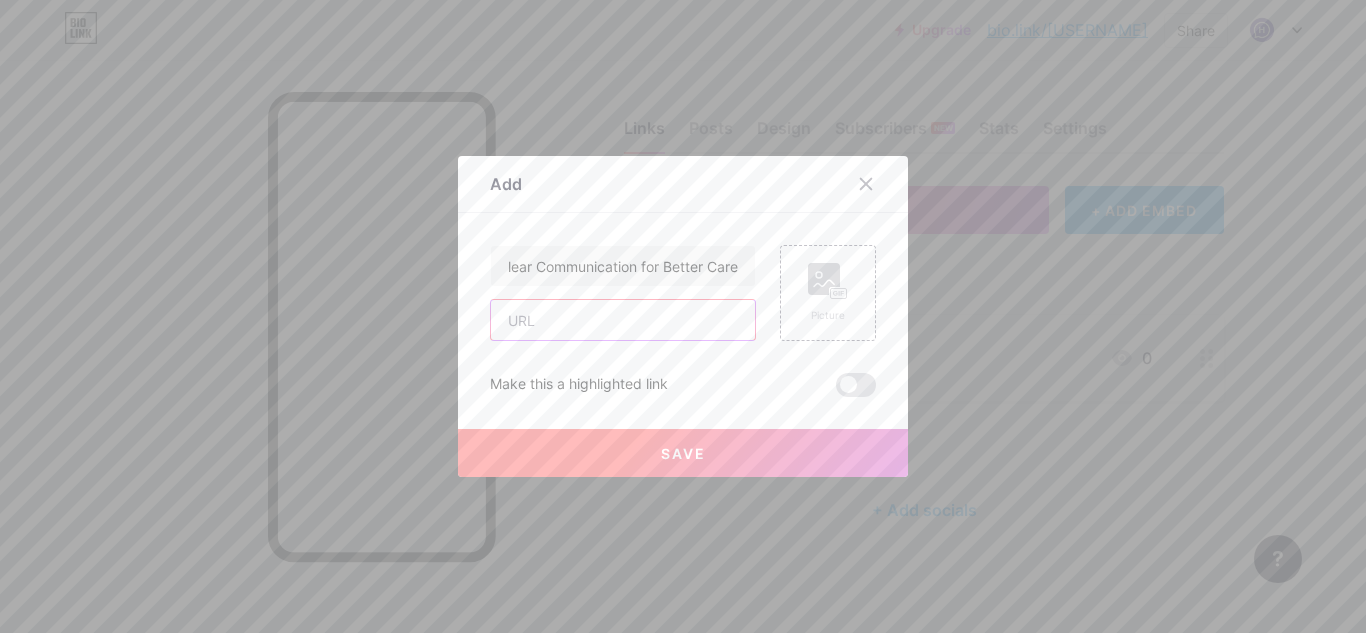 click at bounding box center (623, 320) 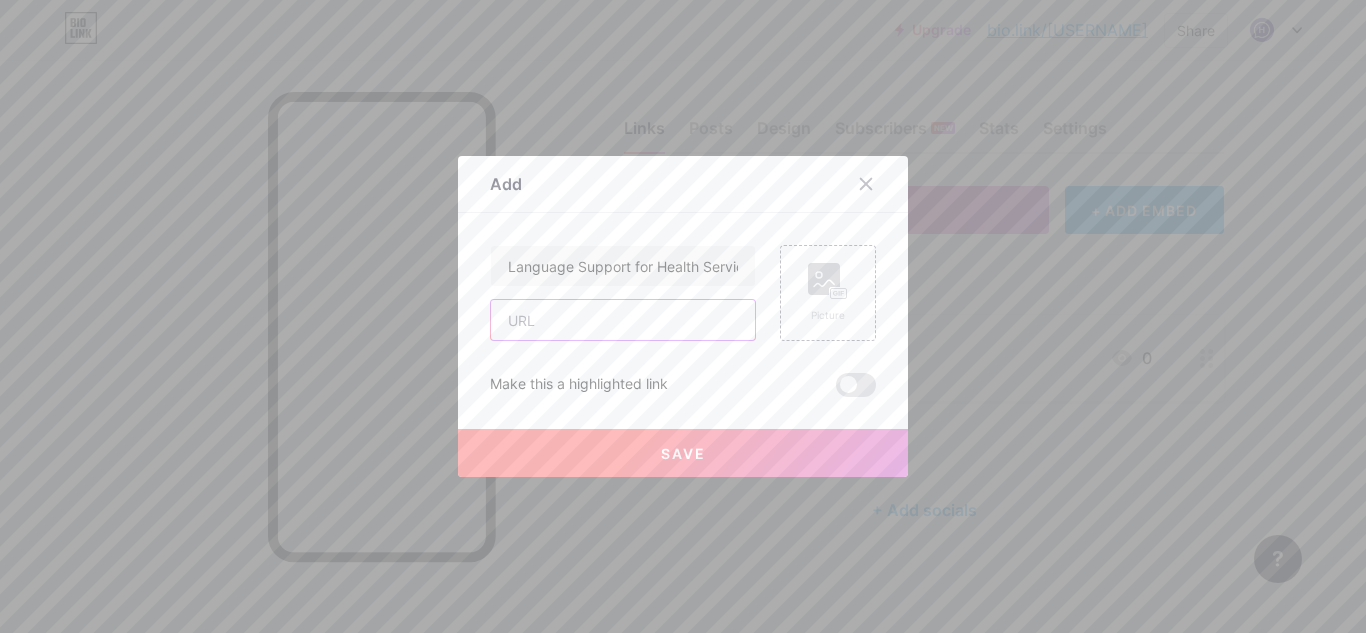 click at bounding box center [623, 320] 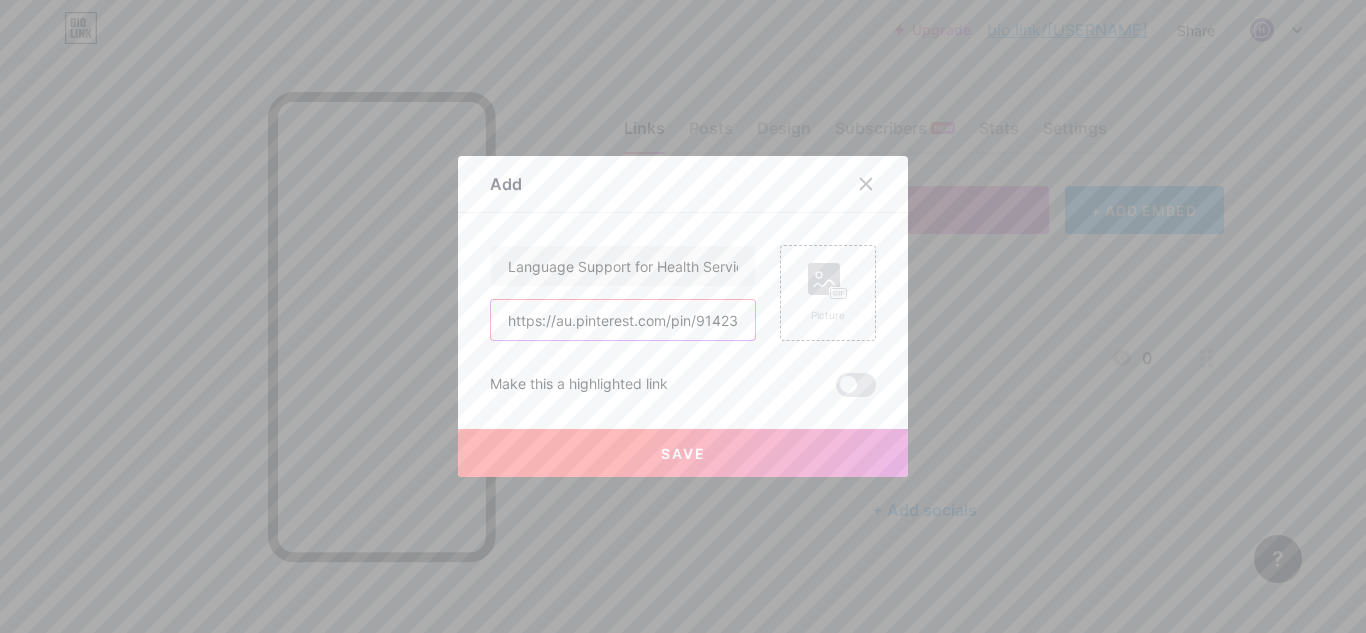 scroll, scrollTop: 0, scrollLeft: 116, axis: horizontal 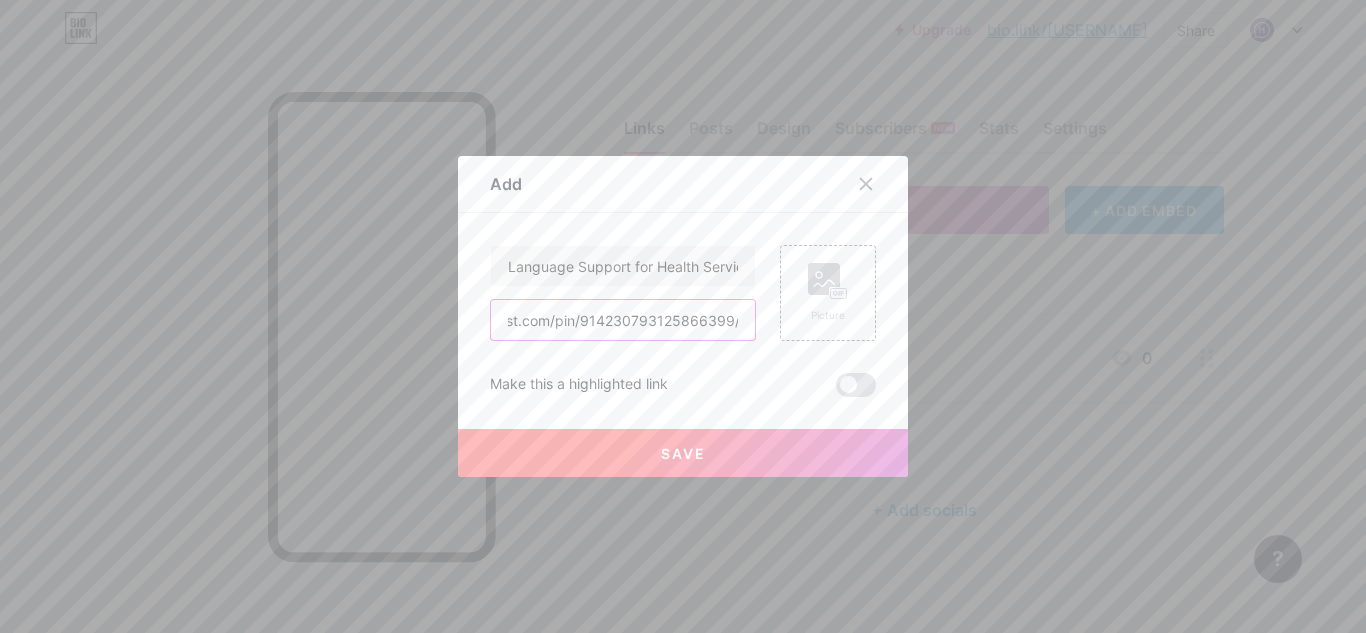 type on "https://au.pinterest.com/pin/914230793125866399/" 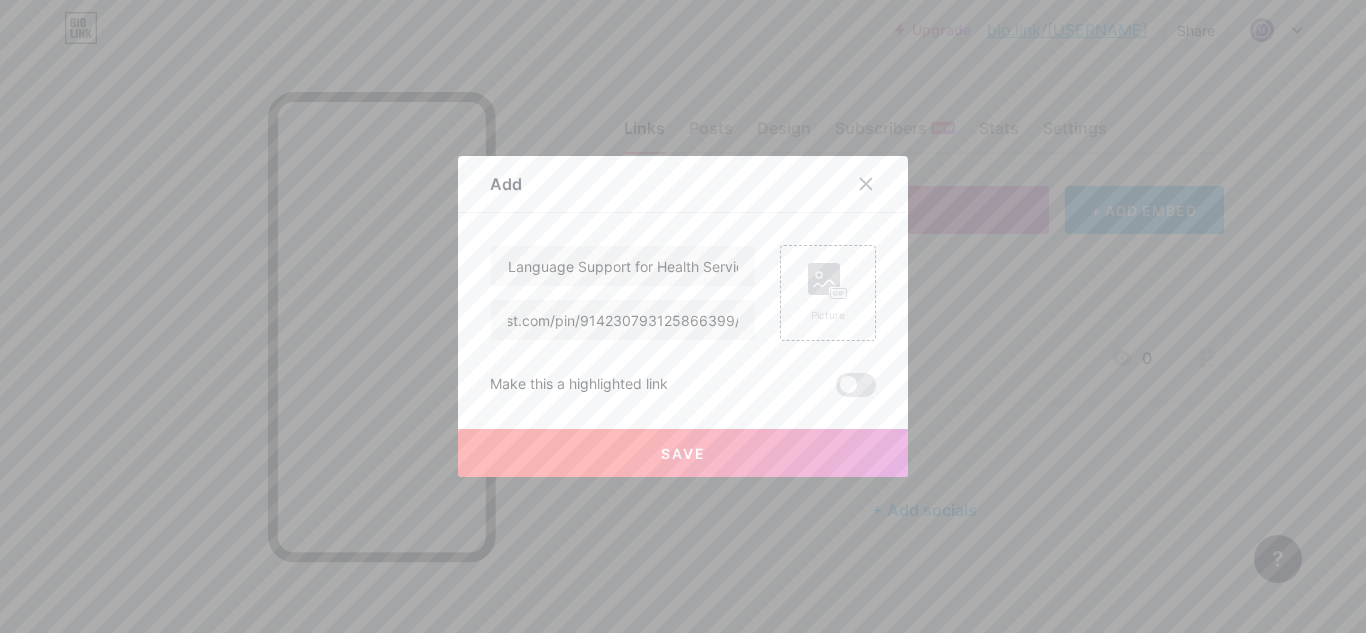 click on "Save" at bounding box center (683, 453) 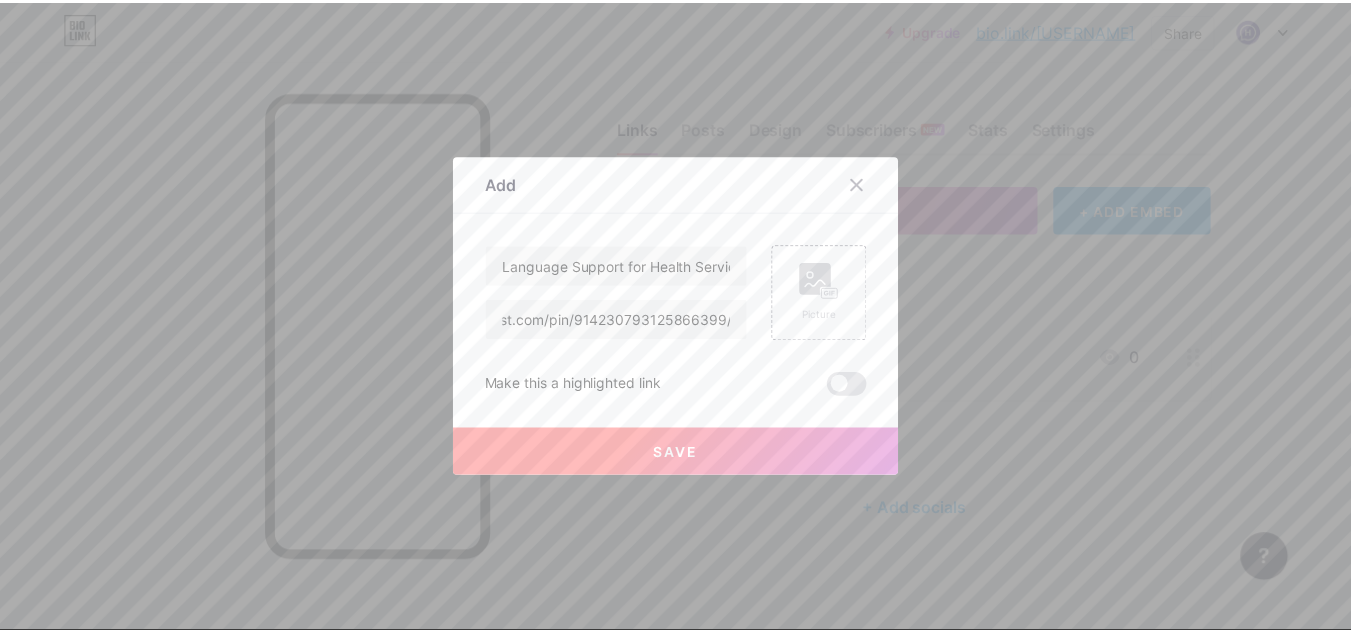scroll, scrollTop: 0, scrollLeft: 0, axis: both 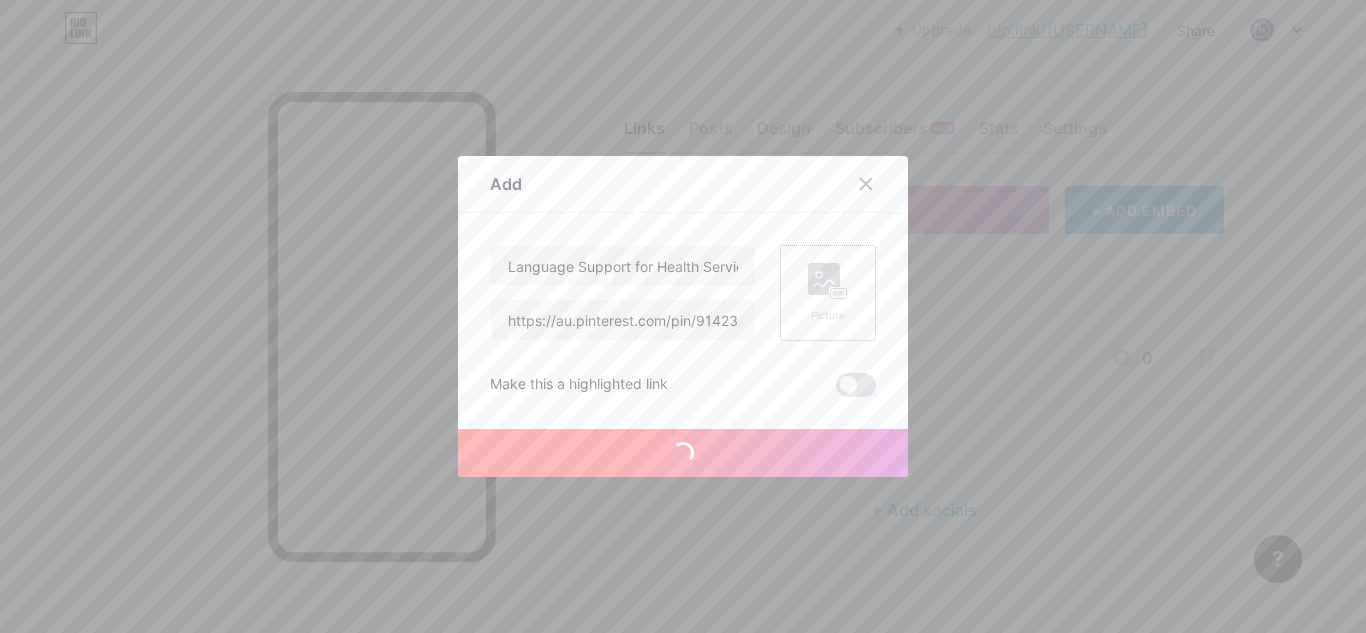 click 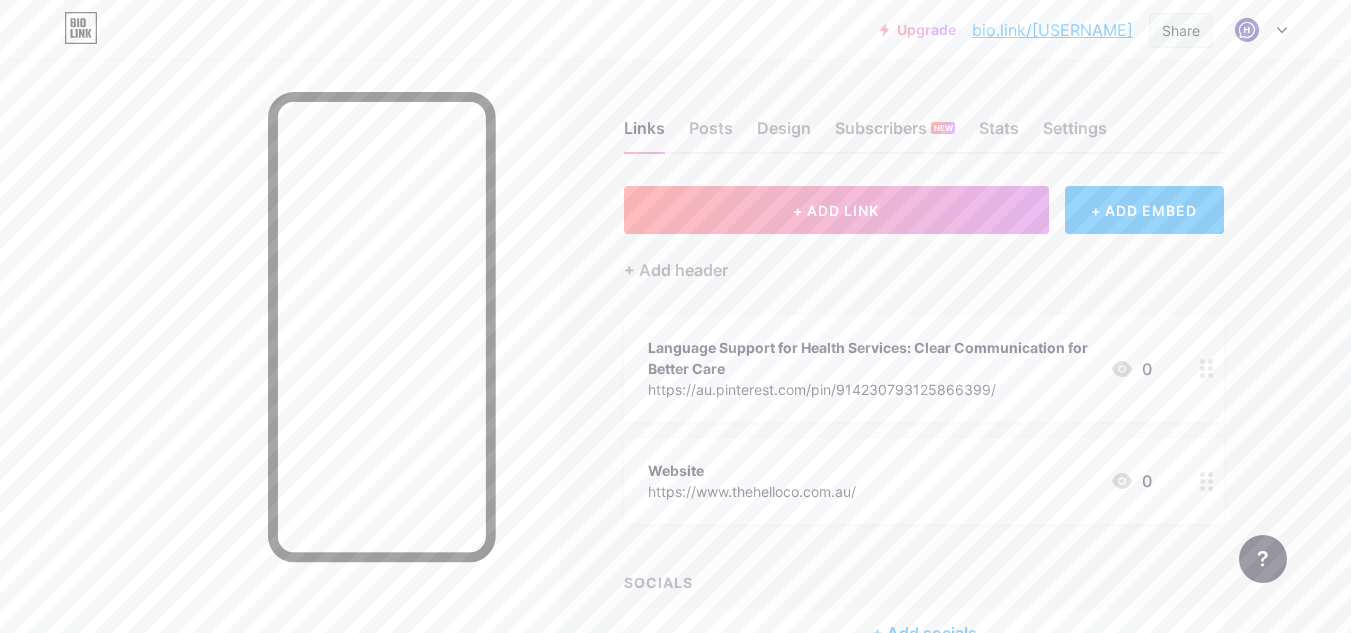 click on "Share" at bounding box center (1181, 30) 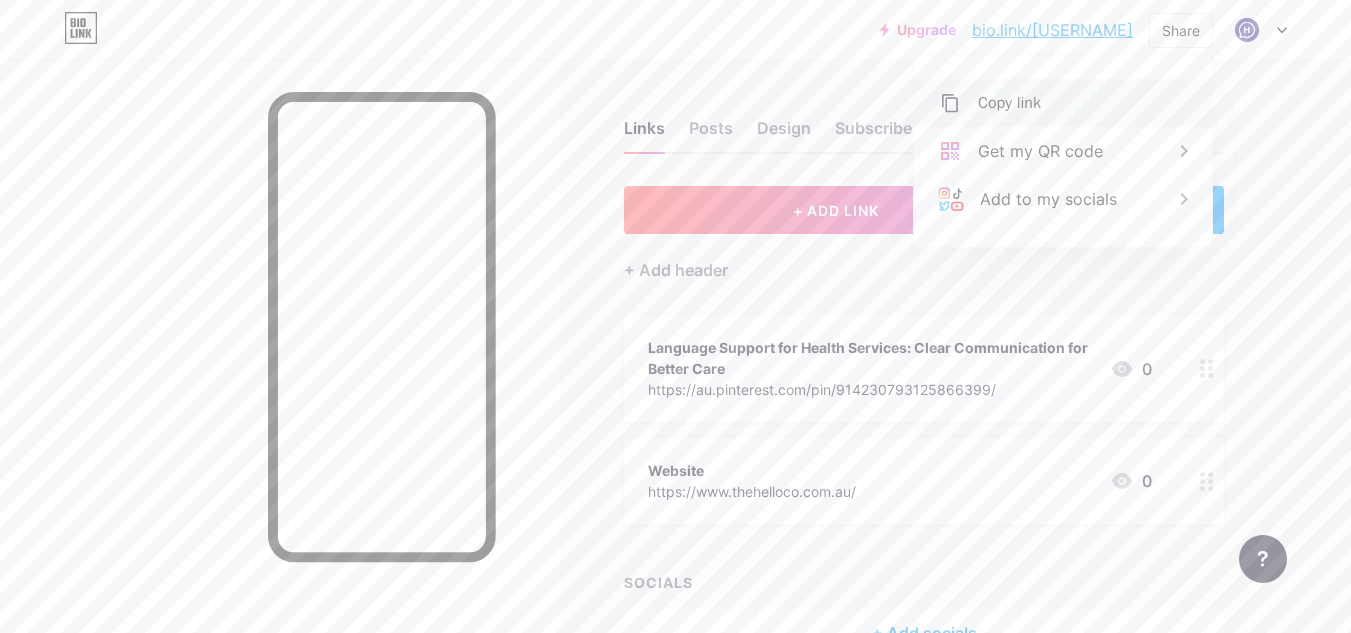 click on "Copy link" at bounding box center [1009, 103] 